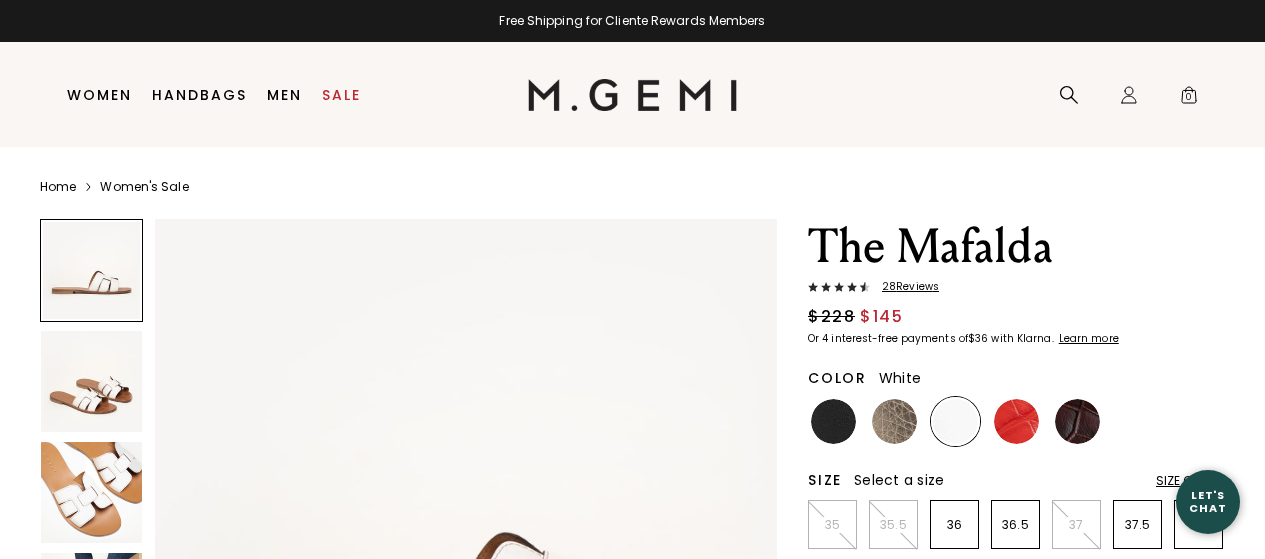 scroll, scrollTop: 0, scrollLeft: 0, axis: both 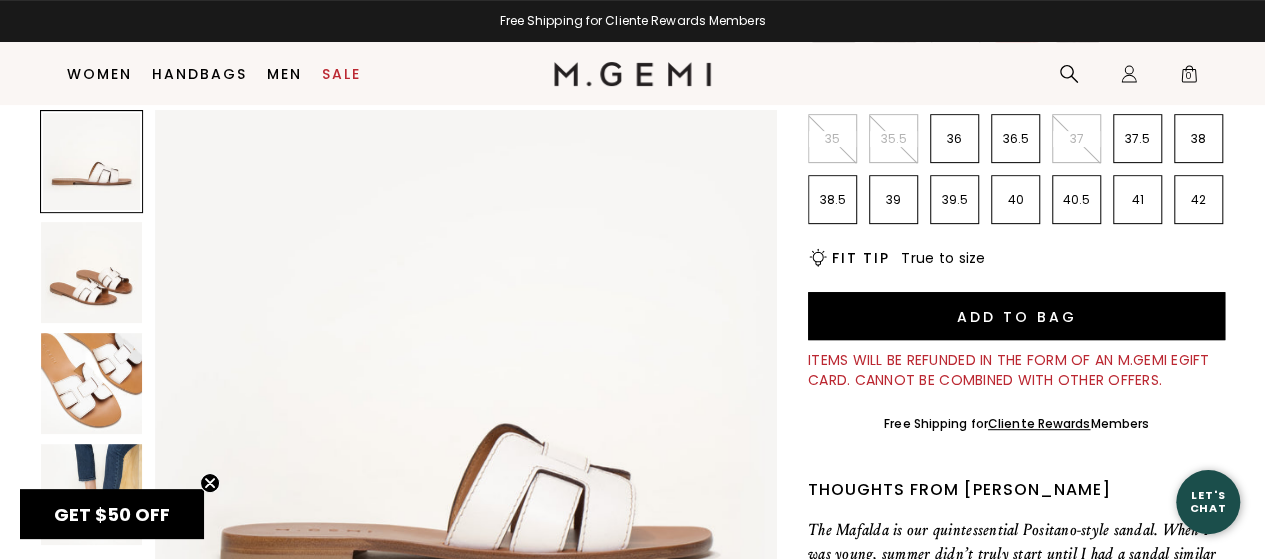 drag, startPoint x: 1277, startPoint y: 30, endPoint x: 1261, endPoint y: 77, distance: 49.648766 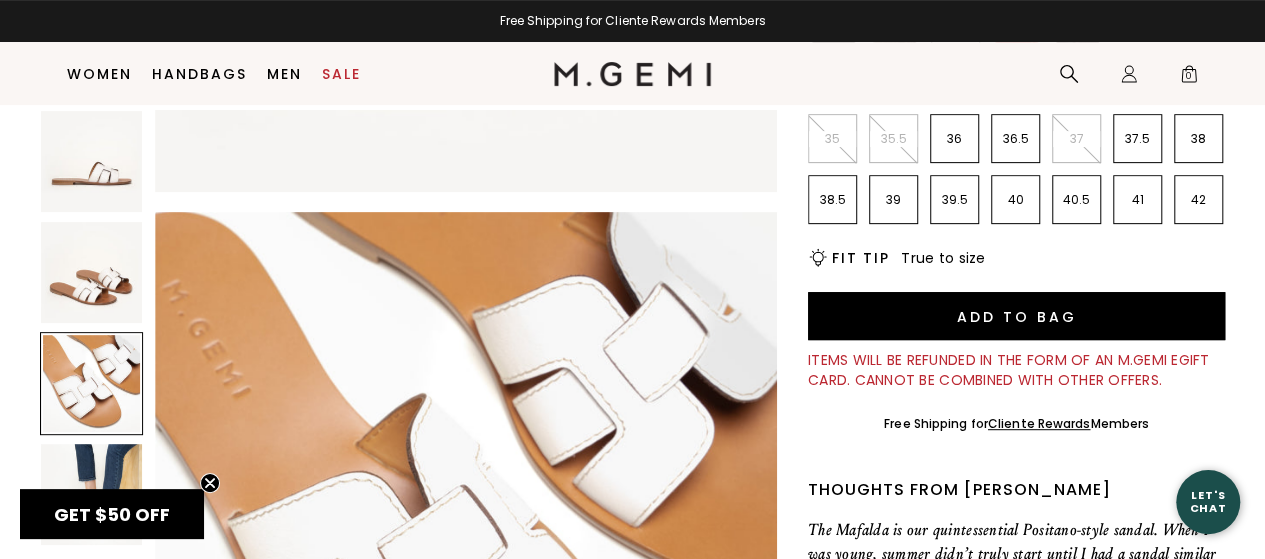 scroll, scrollTop: 1253, scrollLeft: 0, axis: vertical 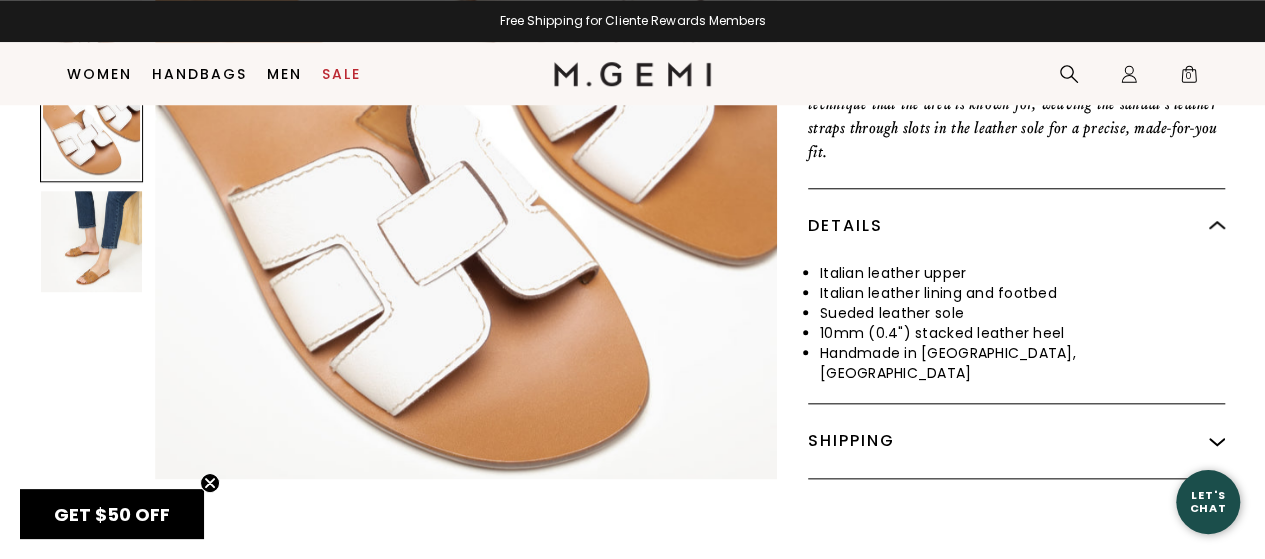 click at bounding box center [91, 242] 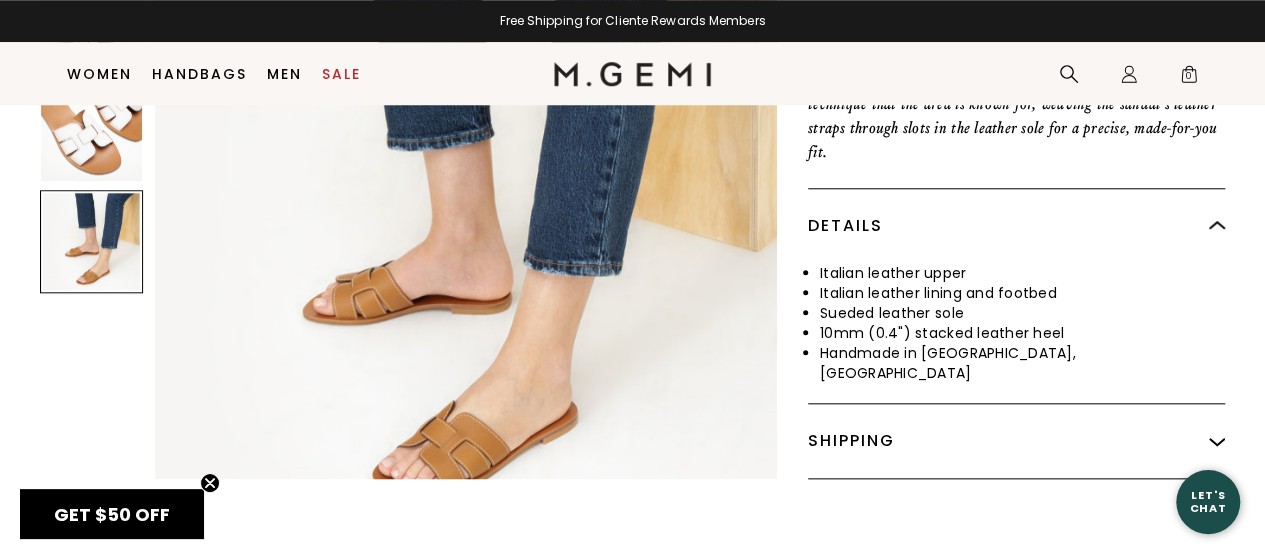 scroll, scrollTop: 1879, scrollLeft: 0, axis: vertical 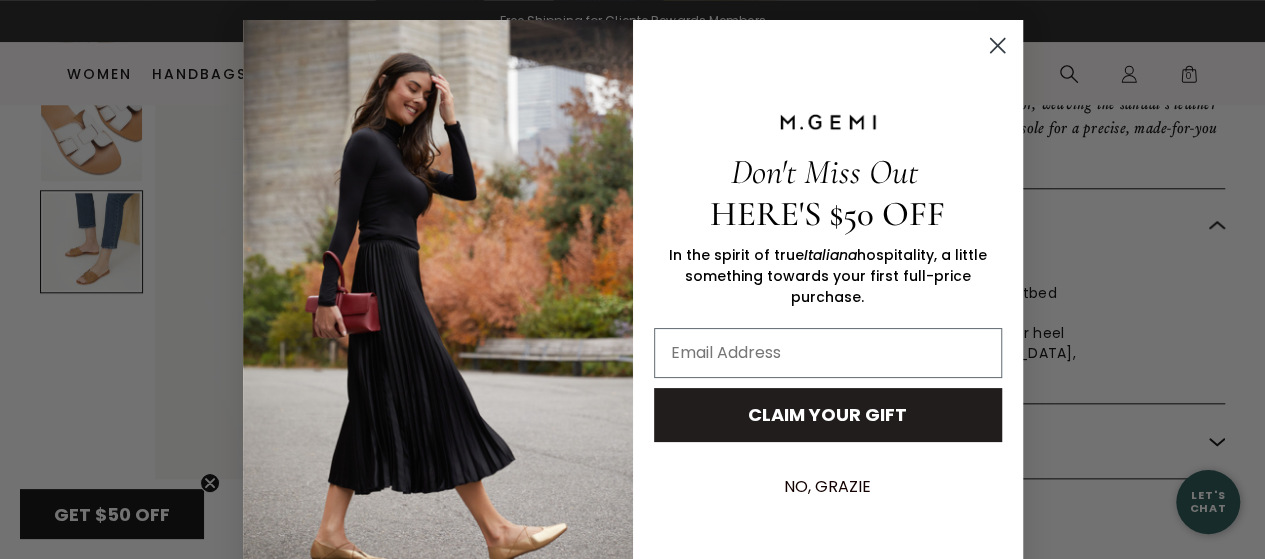 click 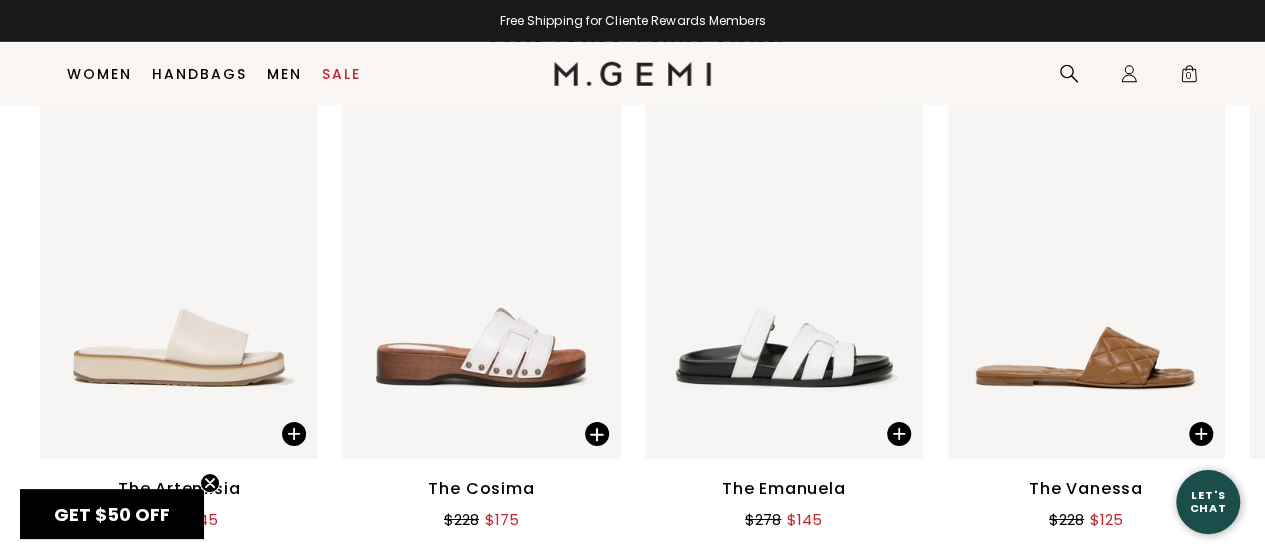 scroll, scrollTop: 3132, scrollLeft: 0, axis: vertical 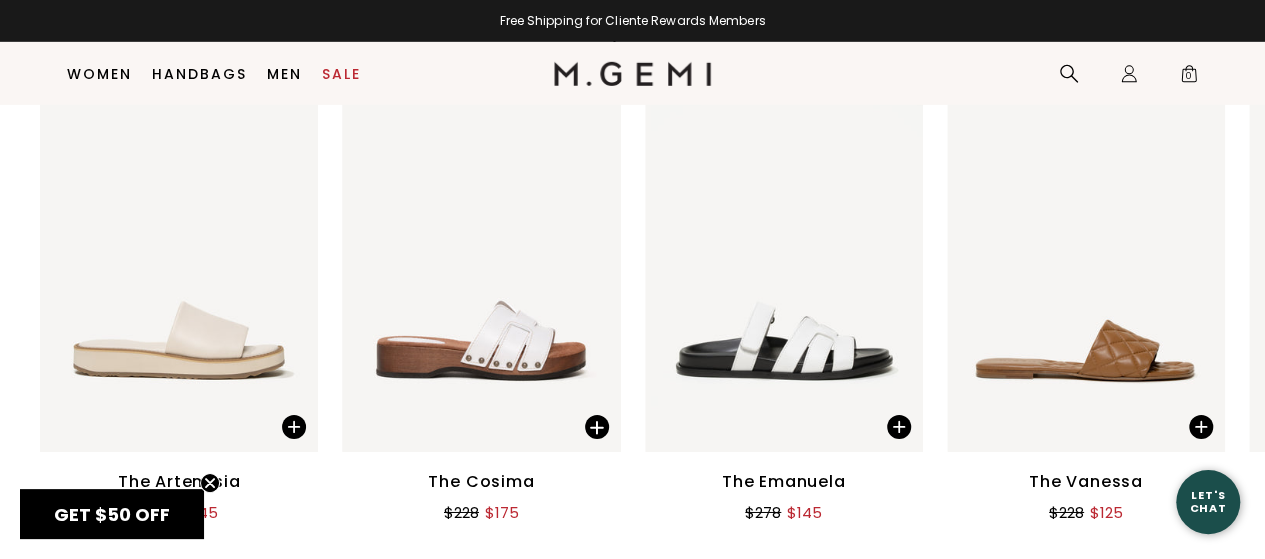 click at bounding box center (784, 266) 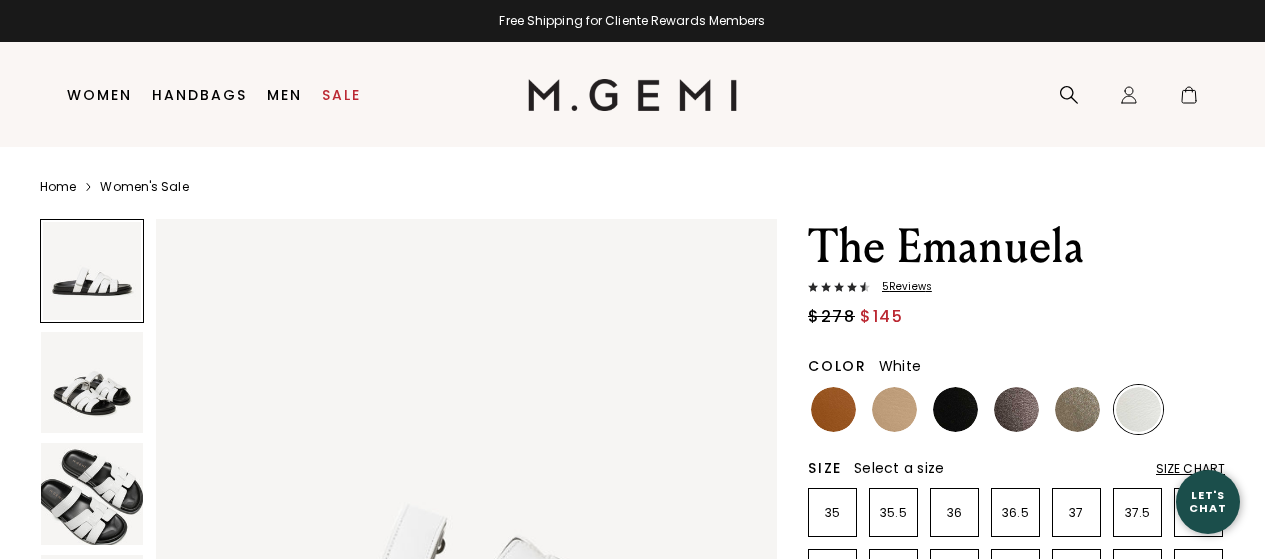 scroll, scrollTop: 0, scrollLeft: 0, axis: both 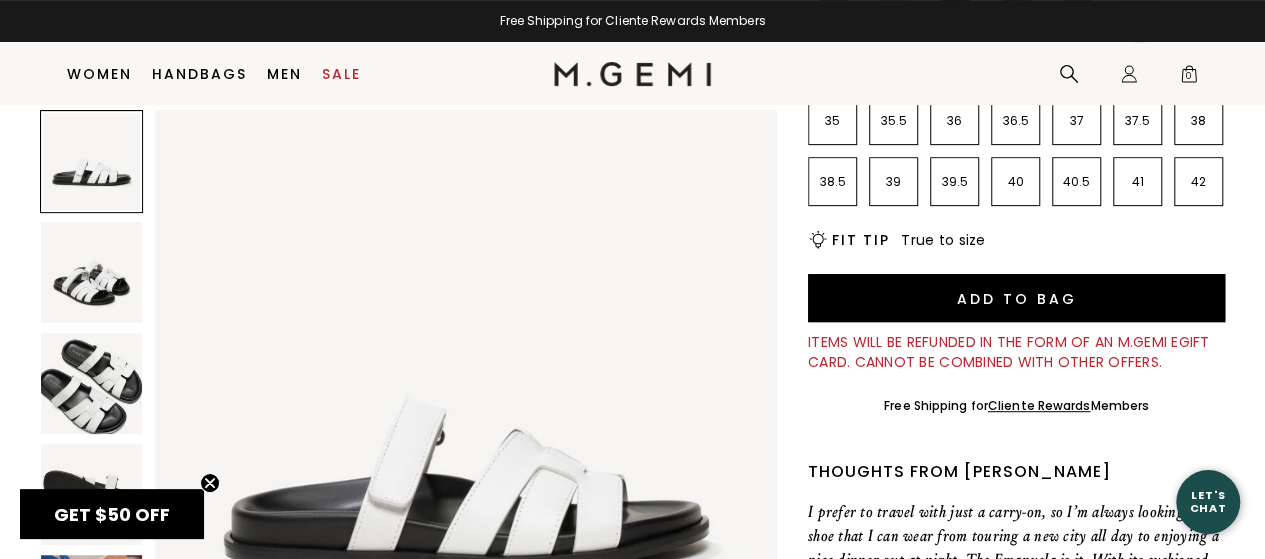 click at bounding box center [91, 272] 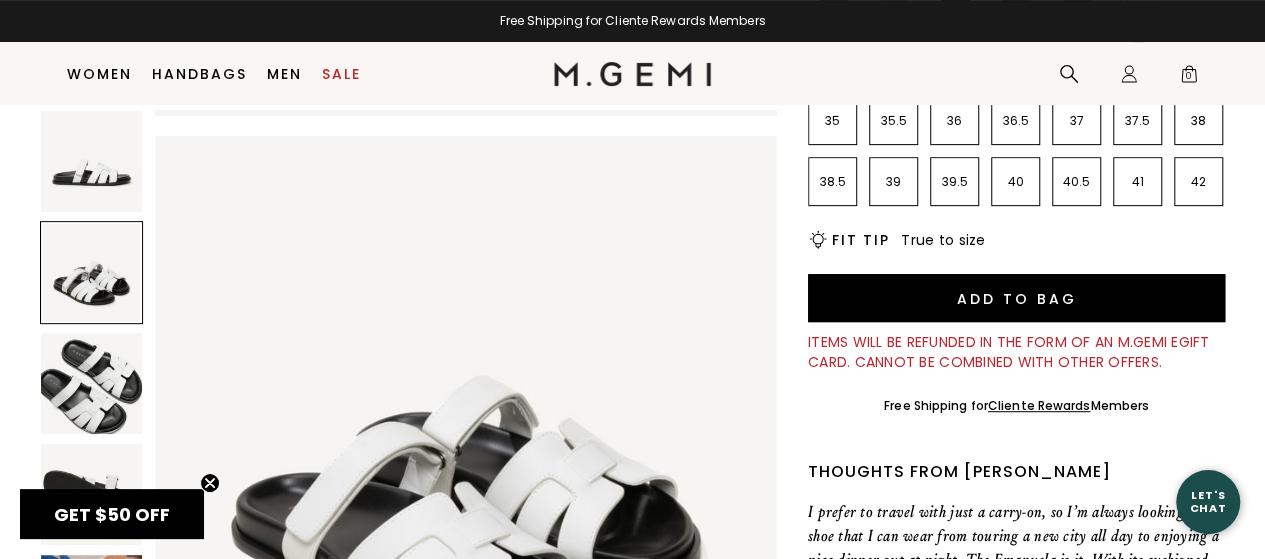 scroll, scrollTop: 626, scrollLeft: 0, axis: vertical 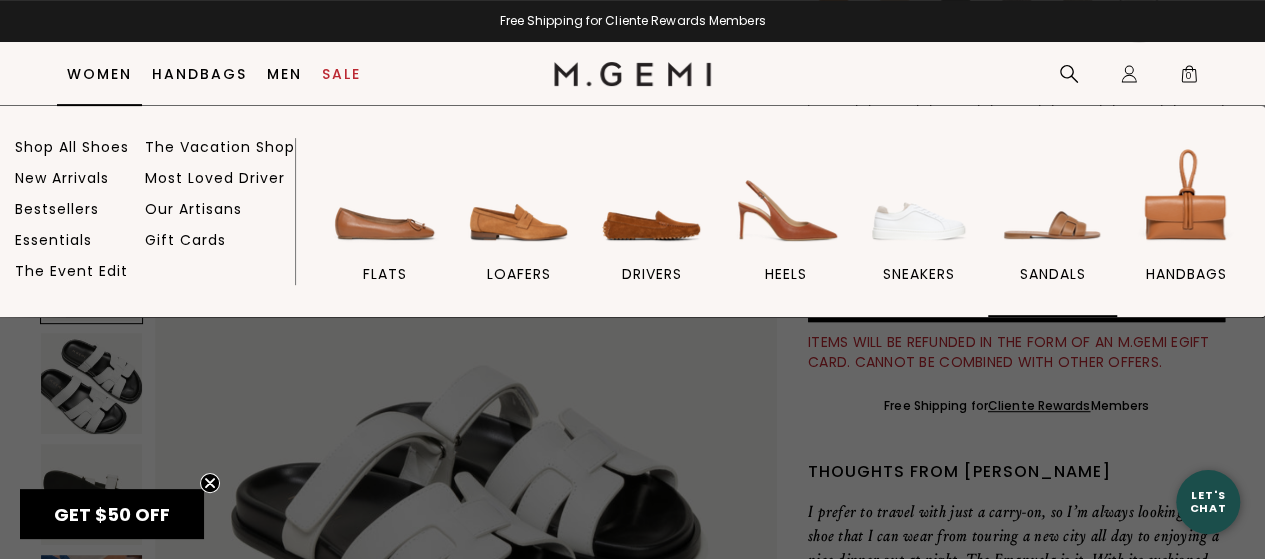 click at bounding box center [1052, 199] 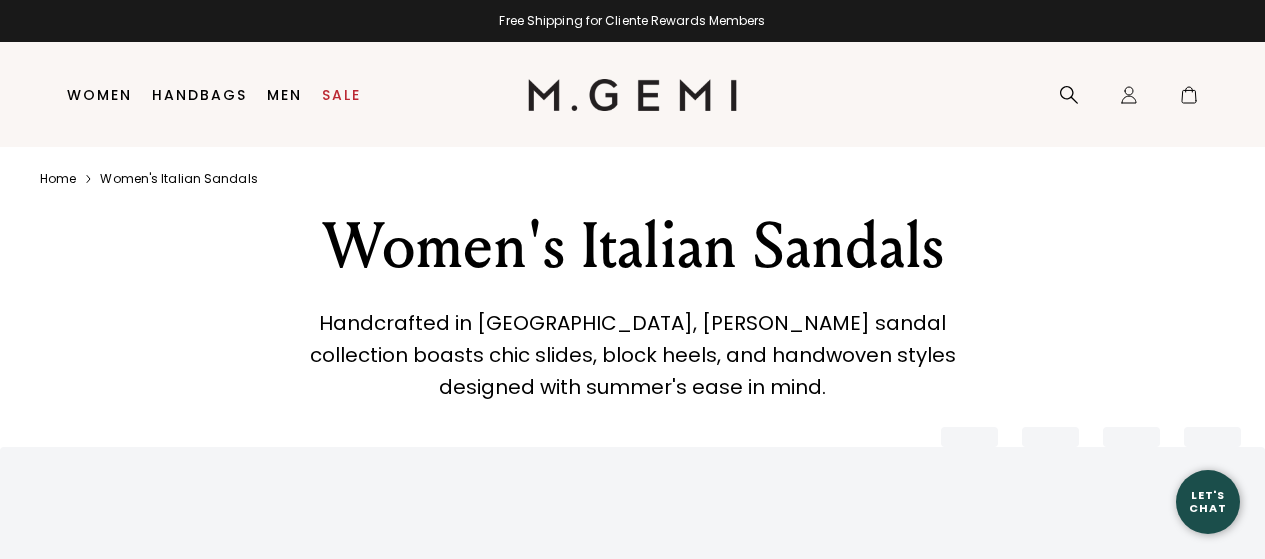scroll, scrollTop: 0, scrollLeft: 0, axis: both 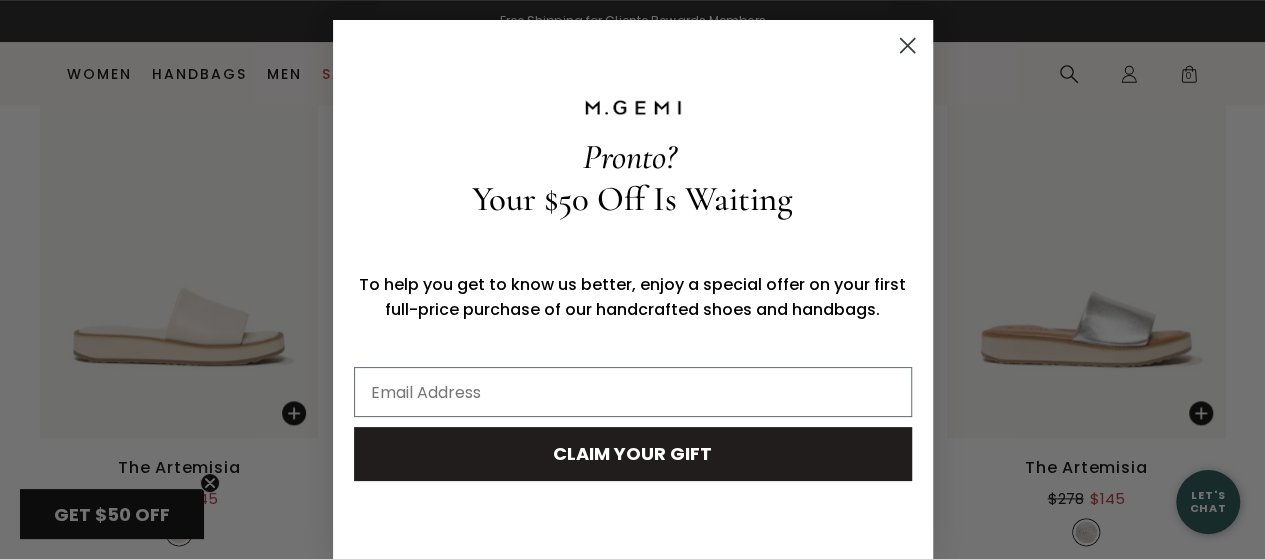 click 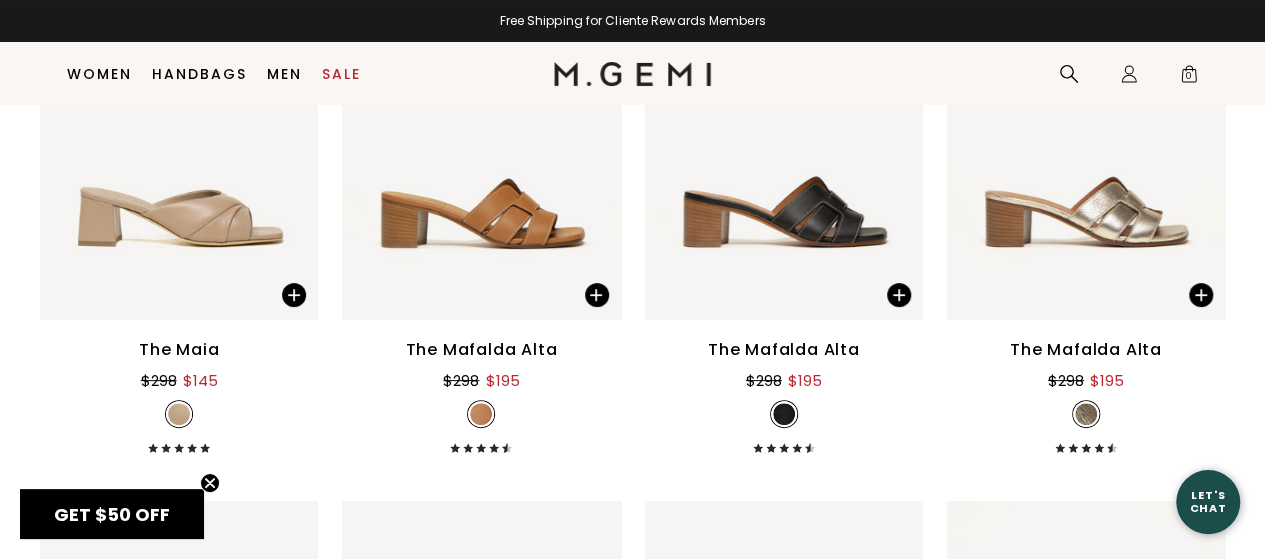 scroll, scrollTop: 7996, scrollLeft: 0, axis: vertical 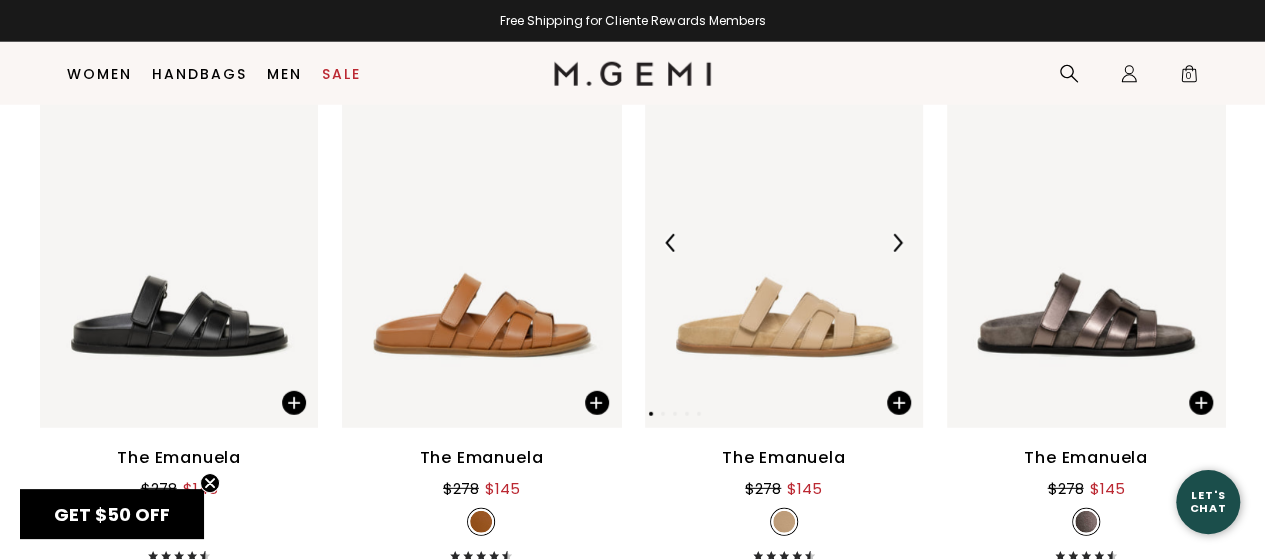 click at bounding box center (784, 242) 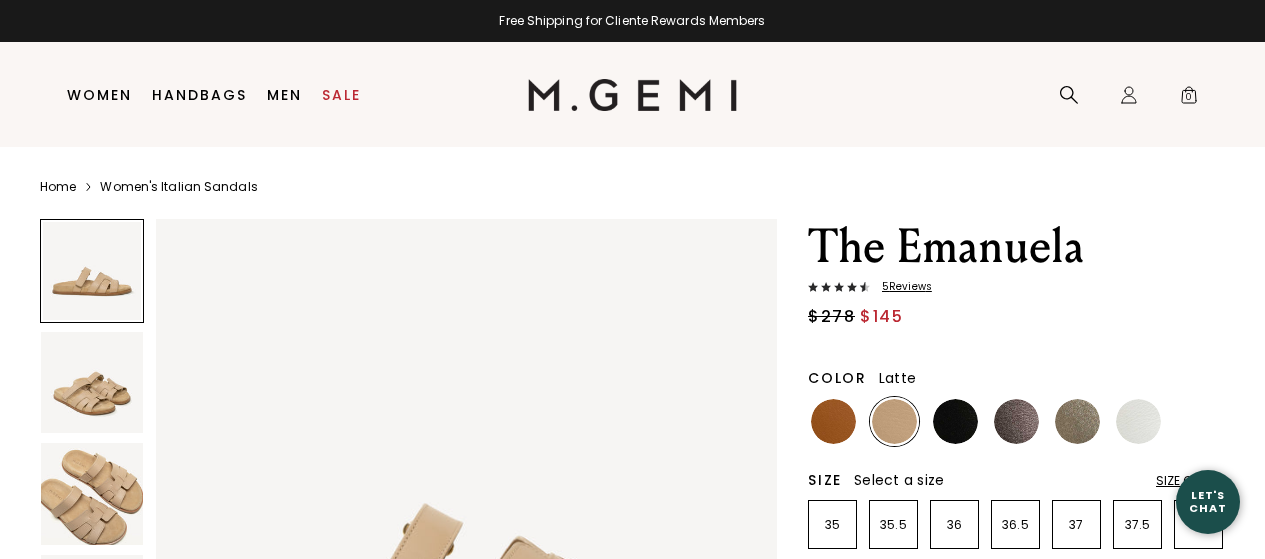 scroll, scrollTop: 0, scrollLeft: 0, axis: both 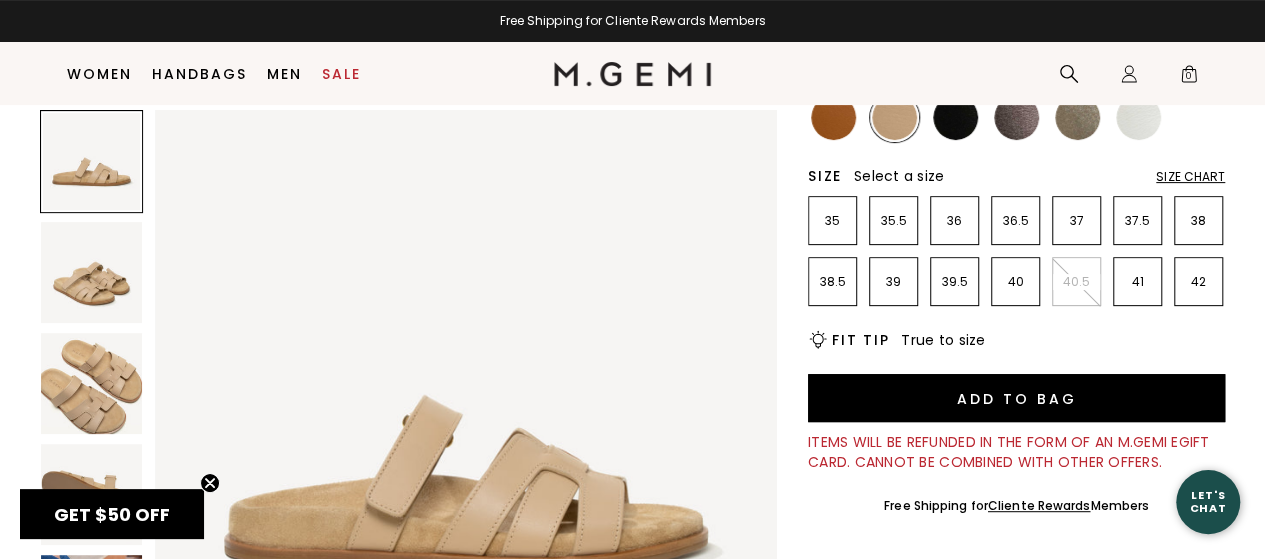 click at bounding box center [91, 383] 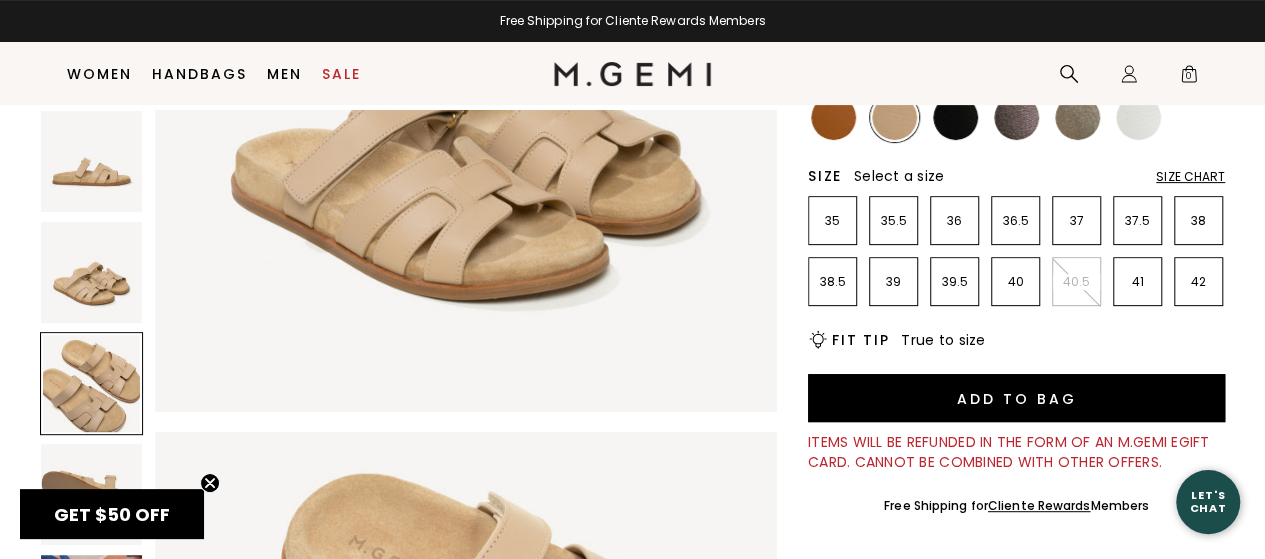 scroll, scrollTop: 1253, scrollLeft: 0, axis: vertical 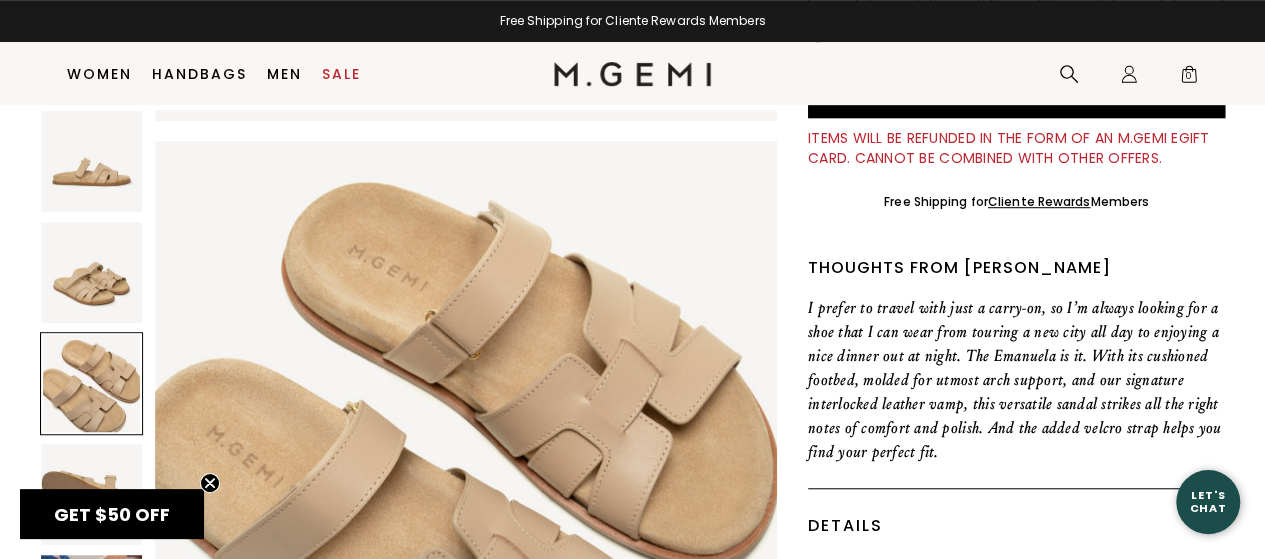click on "Icons/20x20/hamburger@2x
Women
Shop All Shoes
New Arrivals
Bestsellers Essentials The Event Edit" at bounding box center [632, 73] 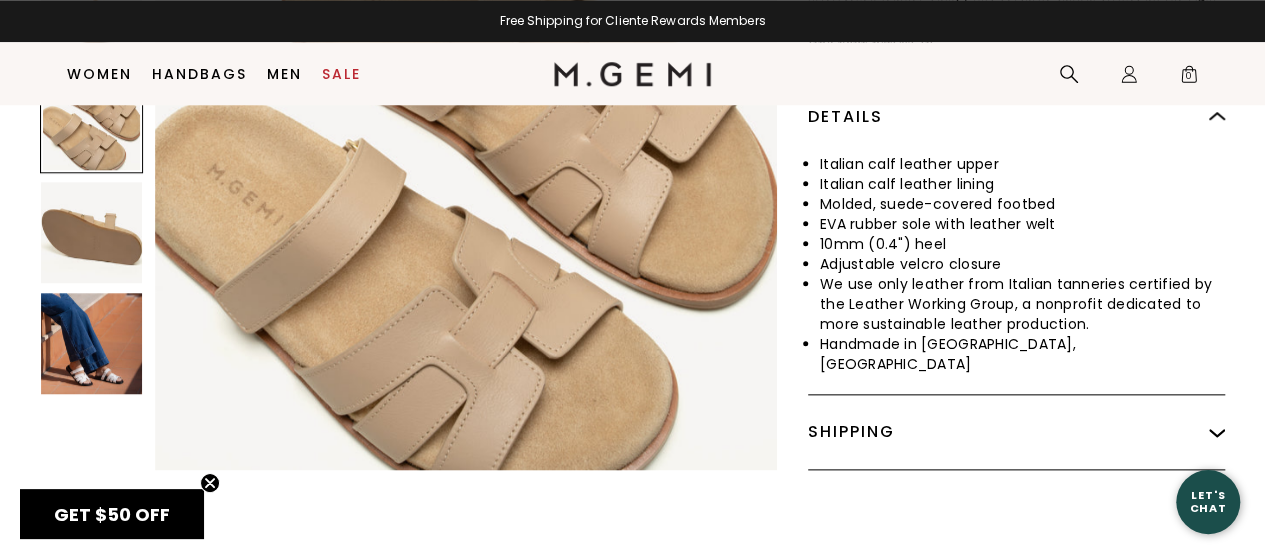 scroll, scrollTop: 997, scrollLeft: 0, axis: vertical 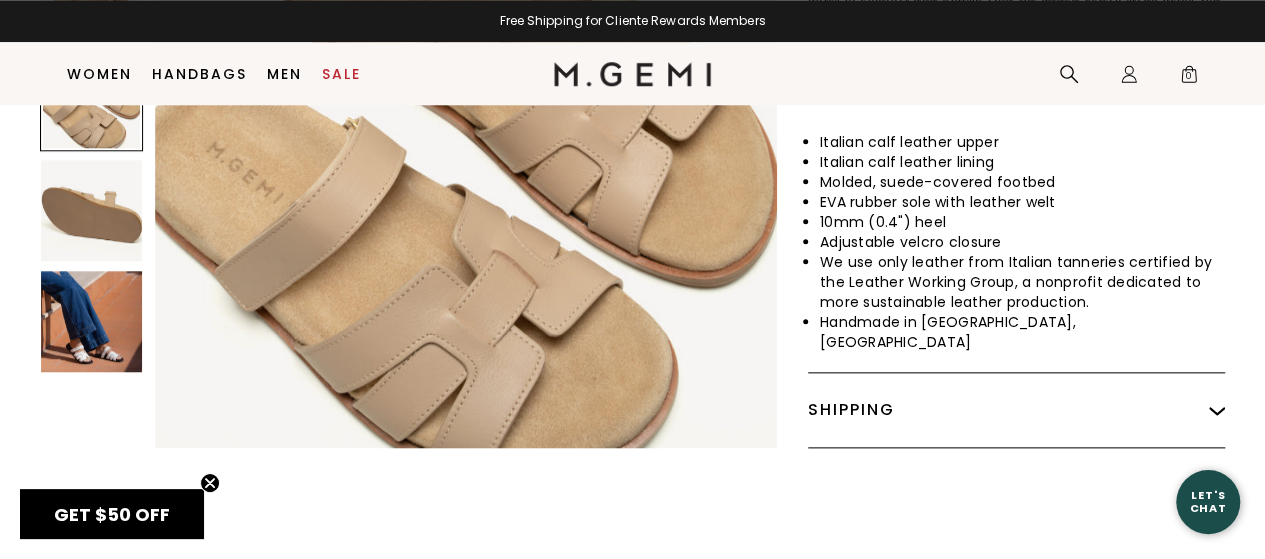 click at bounding box center (91, 322) 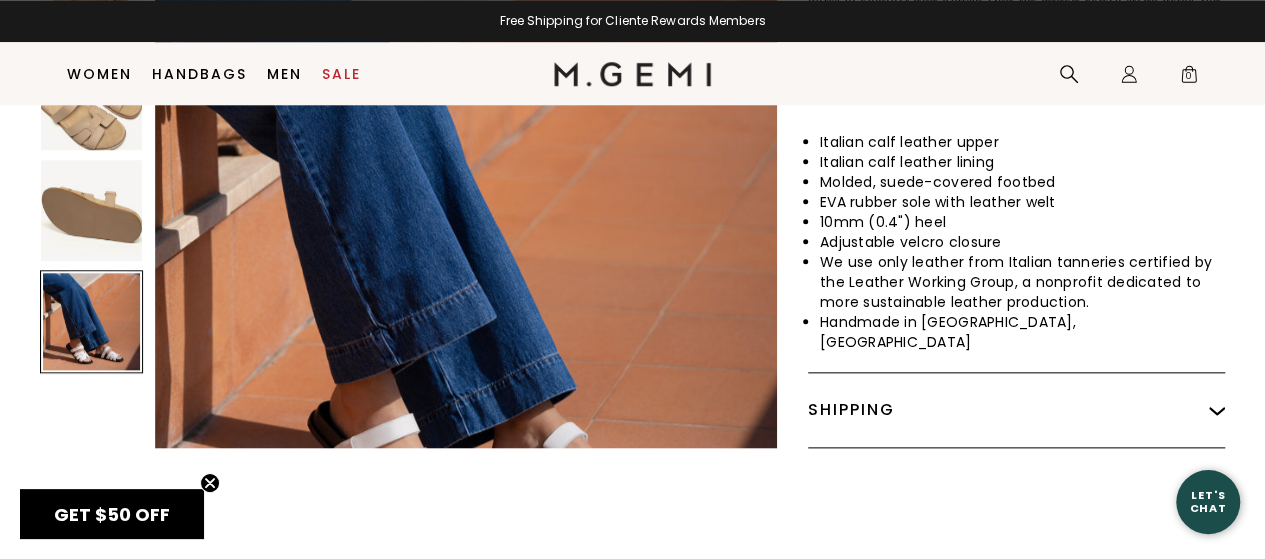 scroll, scrollTop: 2505, scrollLeft: 0, axis: vertical 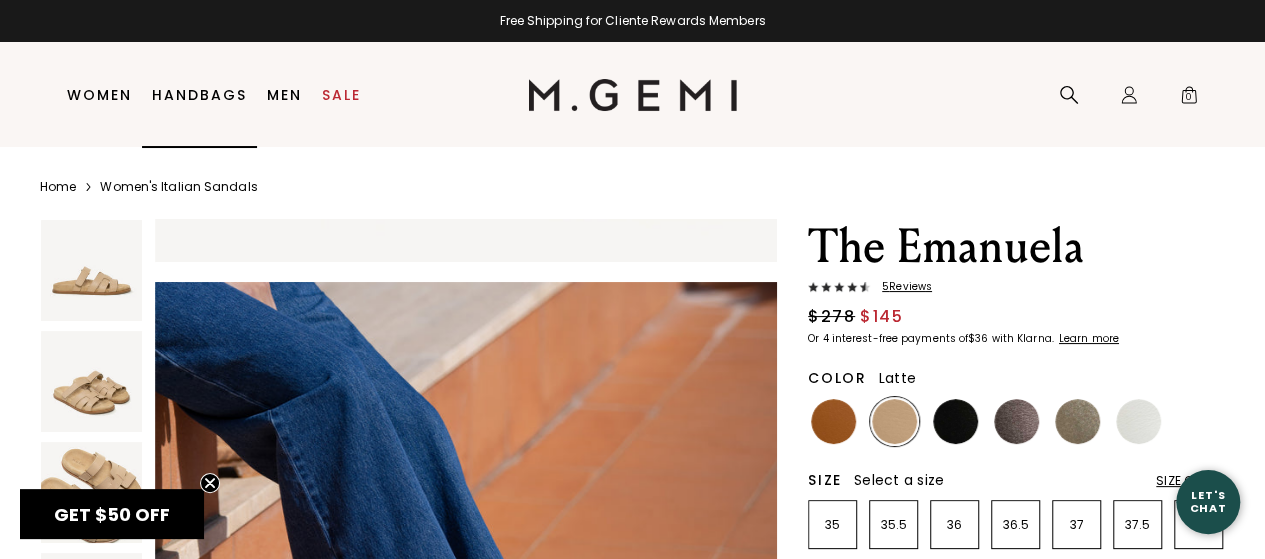 click on "Handbags" at bounding box center [199, 95] 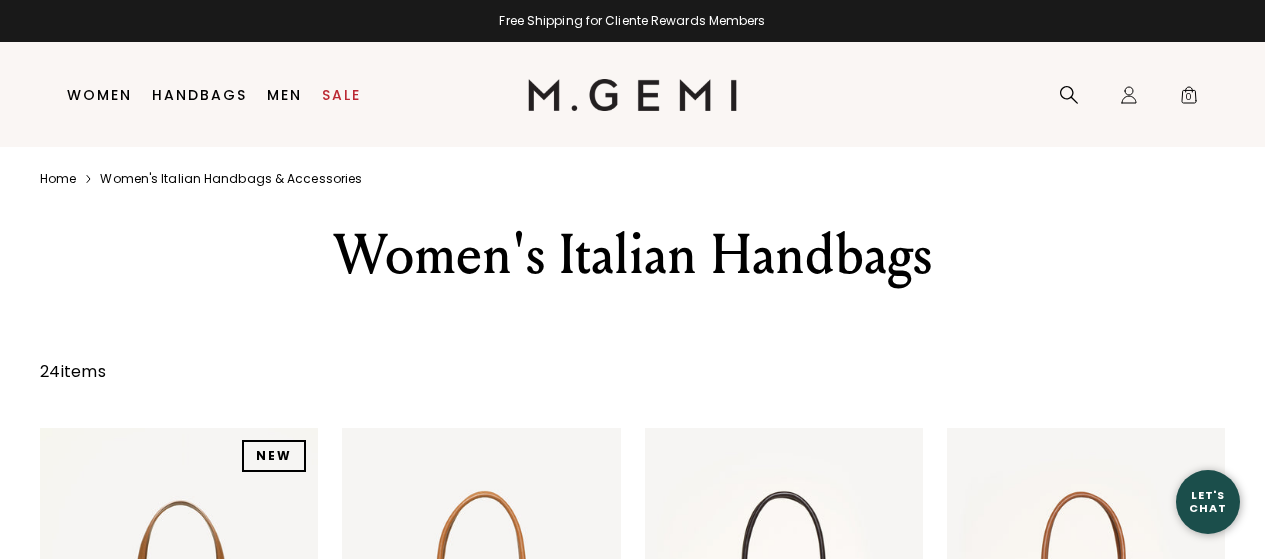 scroll, scrollTop: 0, scrollLeft: 0, axis: both 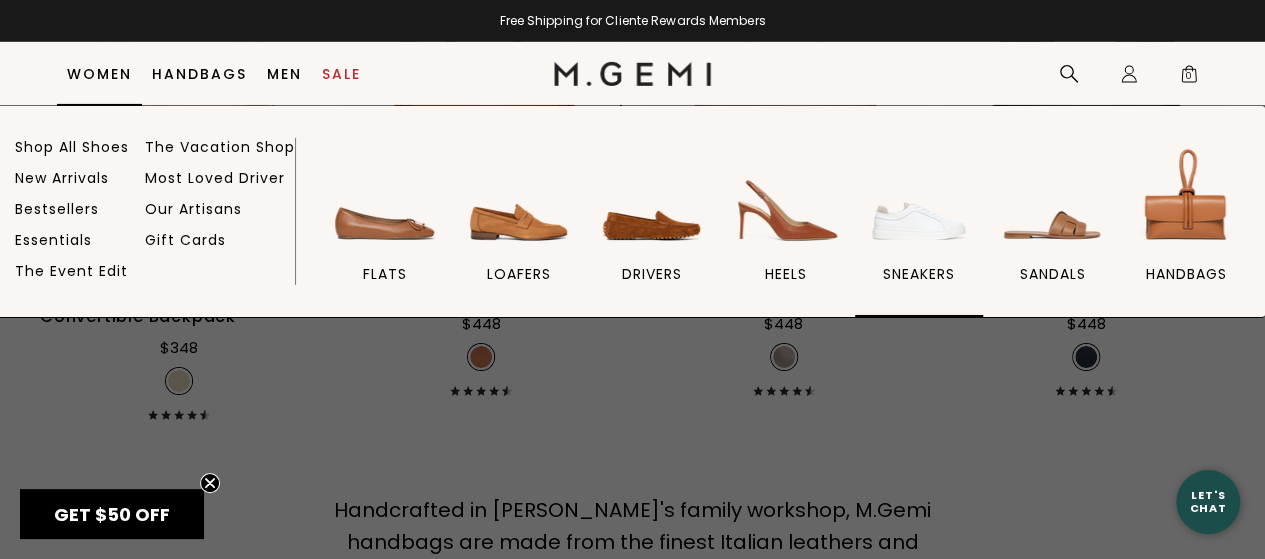 click at bounding box center (919, 199) 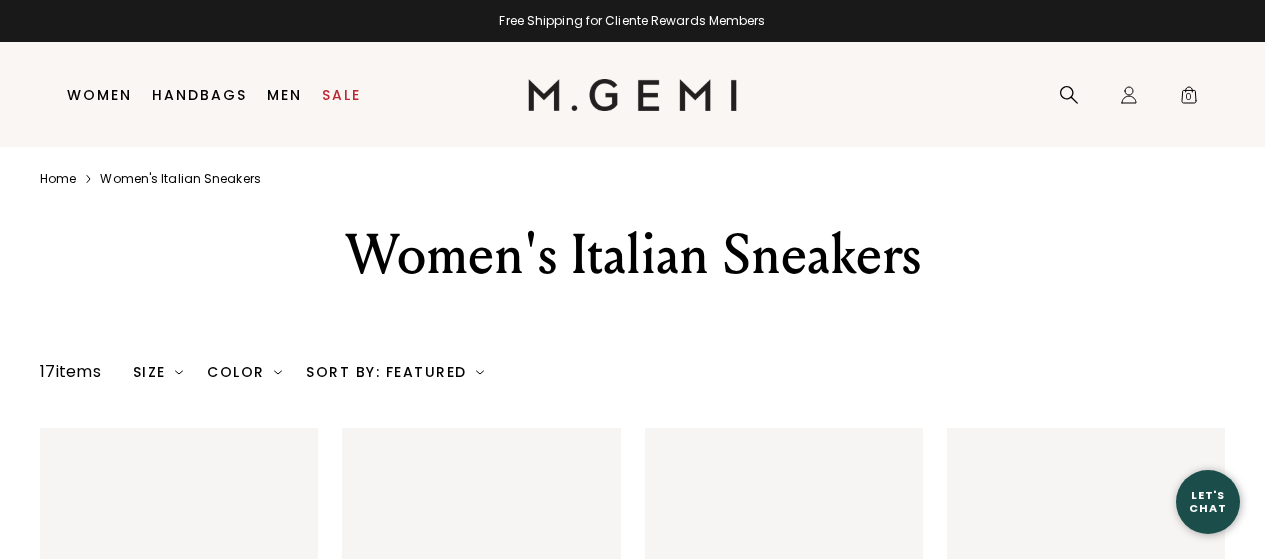 scroll, scrollTop: 0, scrollLeft: 0, axis: both 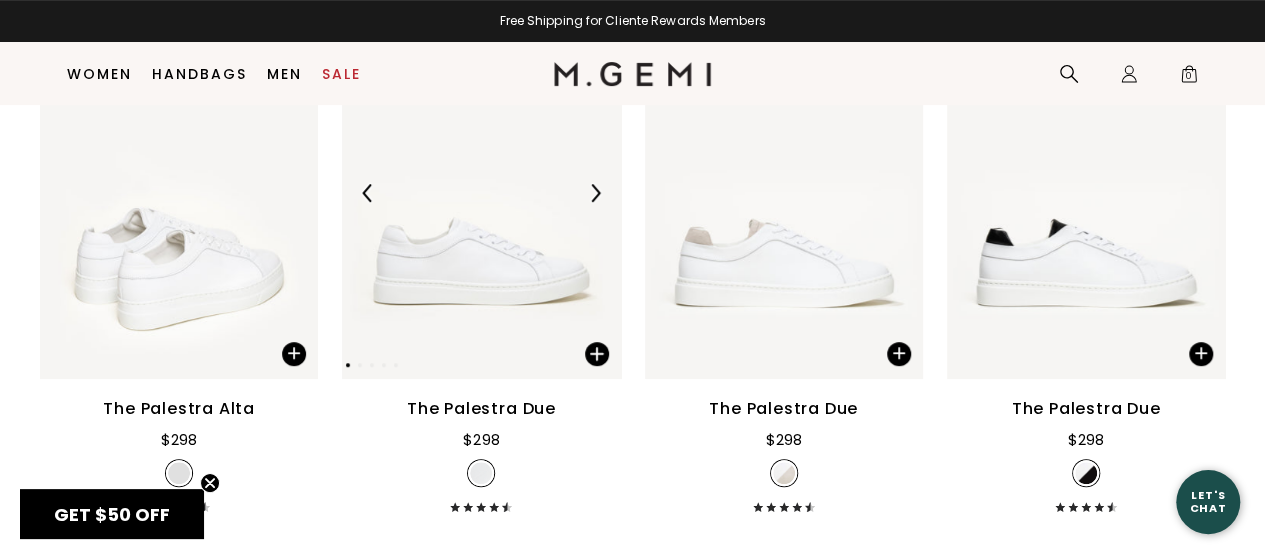 click at bounding box center (481, 193) 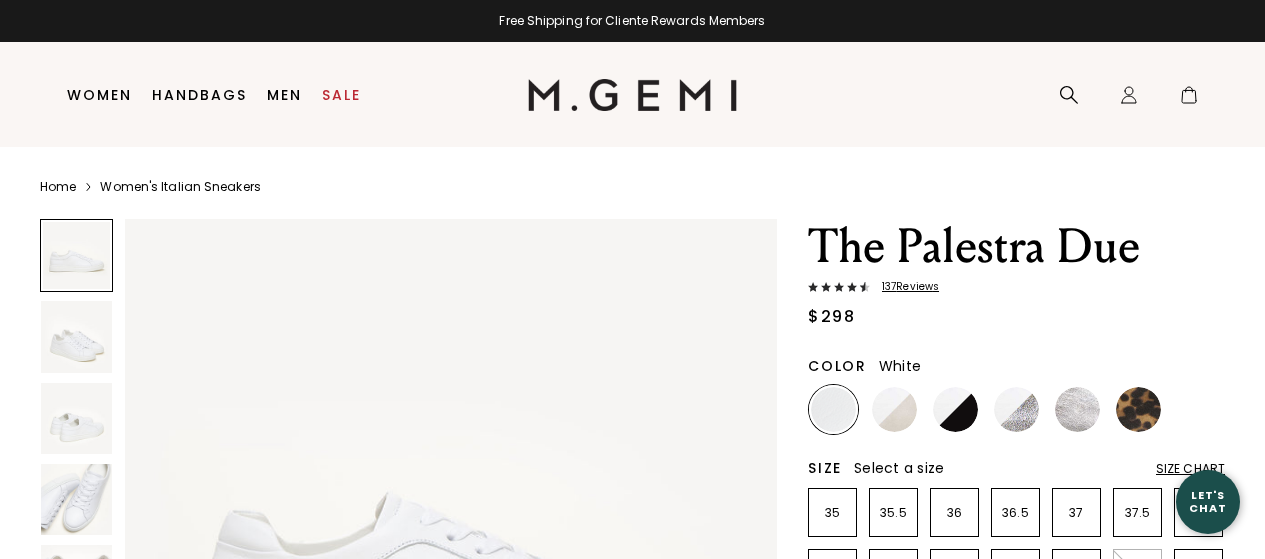 scroll, scrollTop: 0, scrollLeft: 0, axis: both 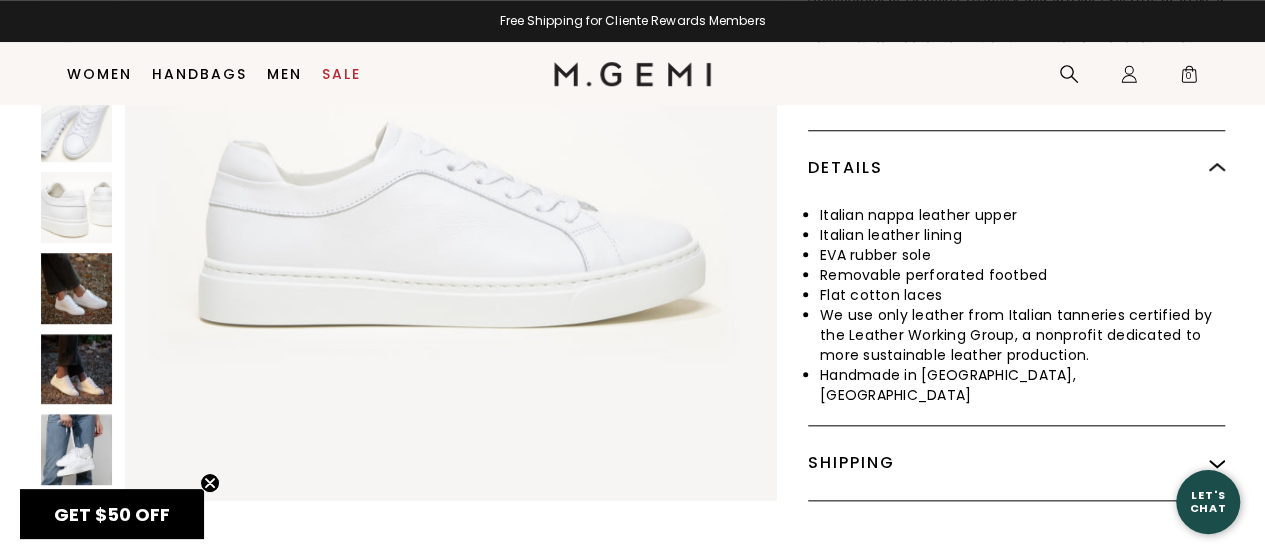 click at bounding box center [76, 369] 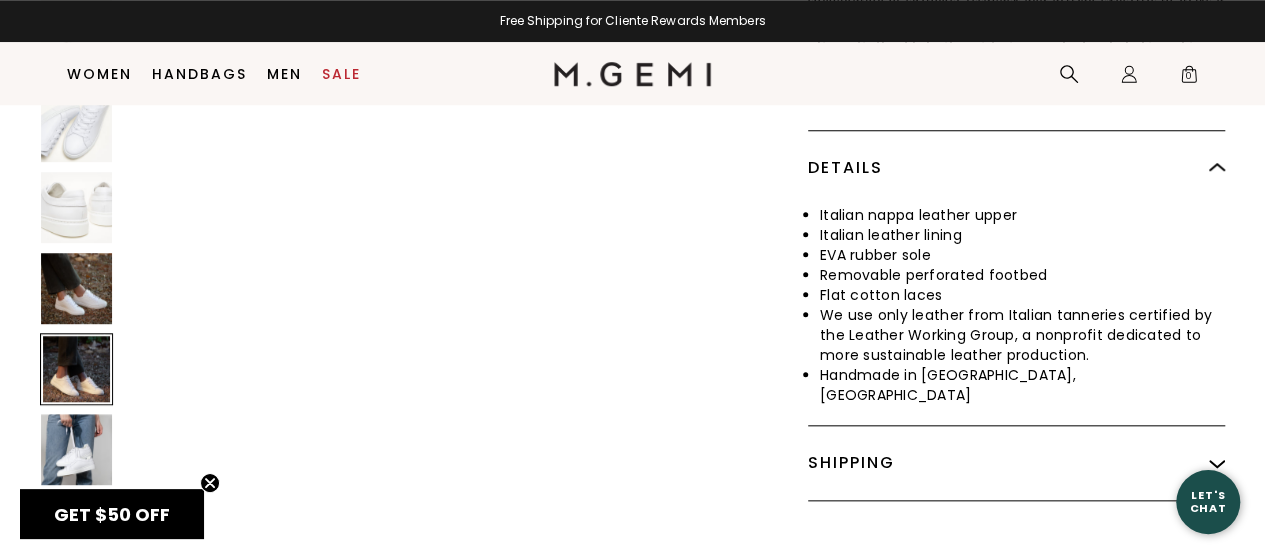 scroll, scrollTop: 3941, scrollLeft: 0, axis: vertical 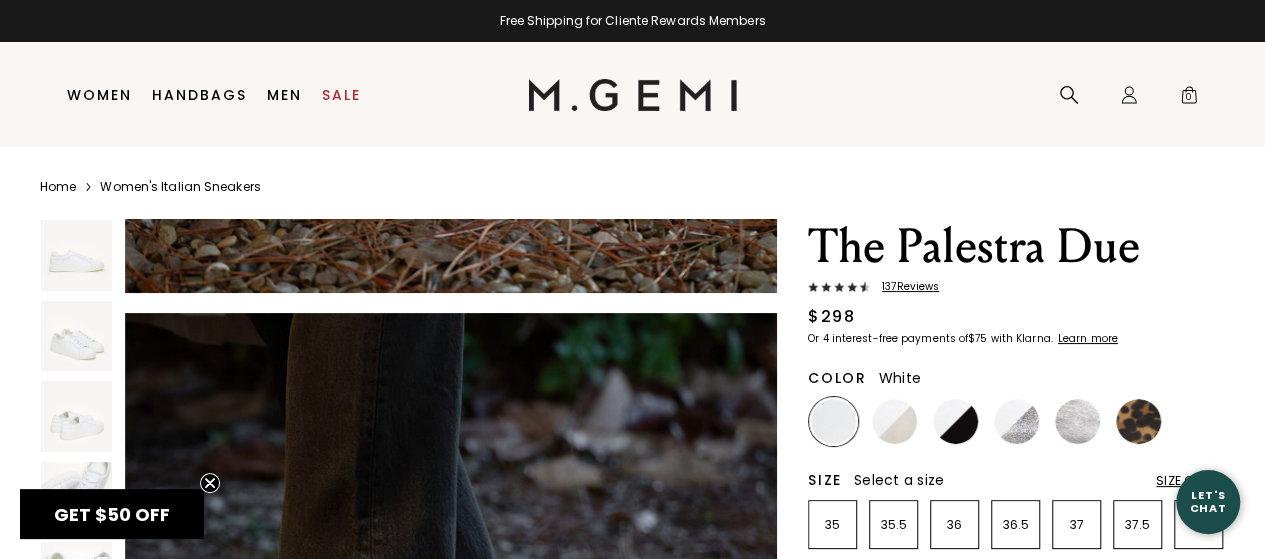 drag, startPoint x: 548, startPoint y: 239, endPoint x: 514, endPoint y: 231, distance: 34.928497 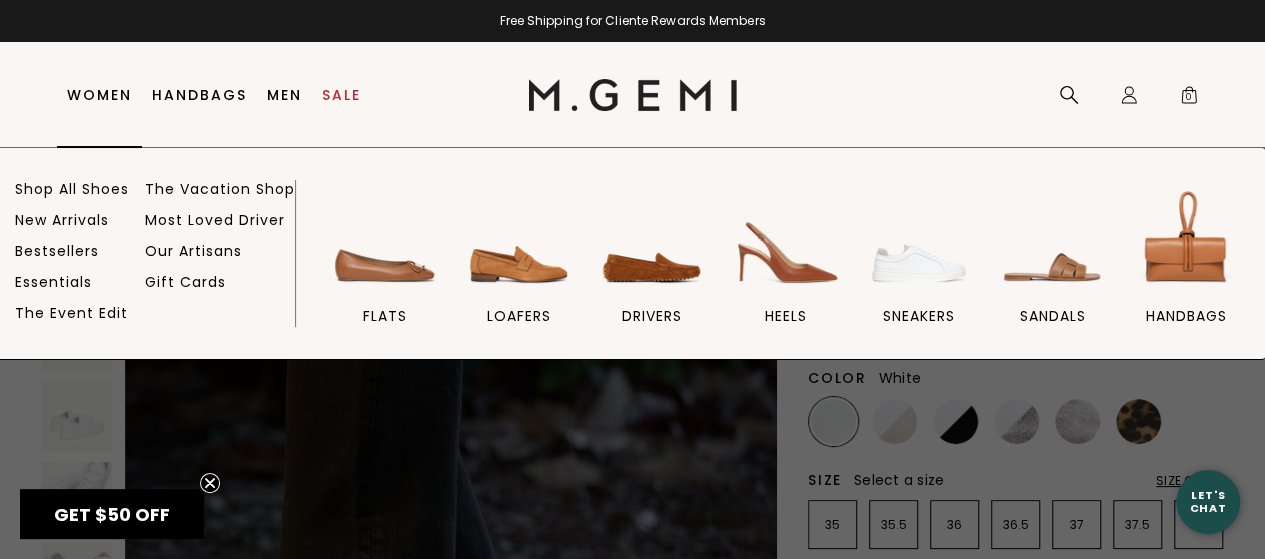 click on "Women" at bounding box center (99, 95) 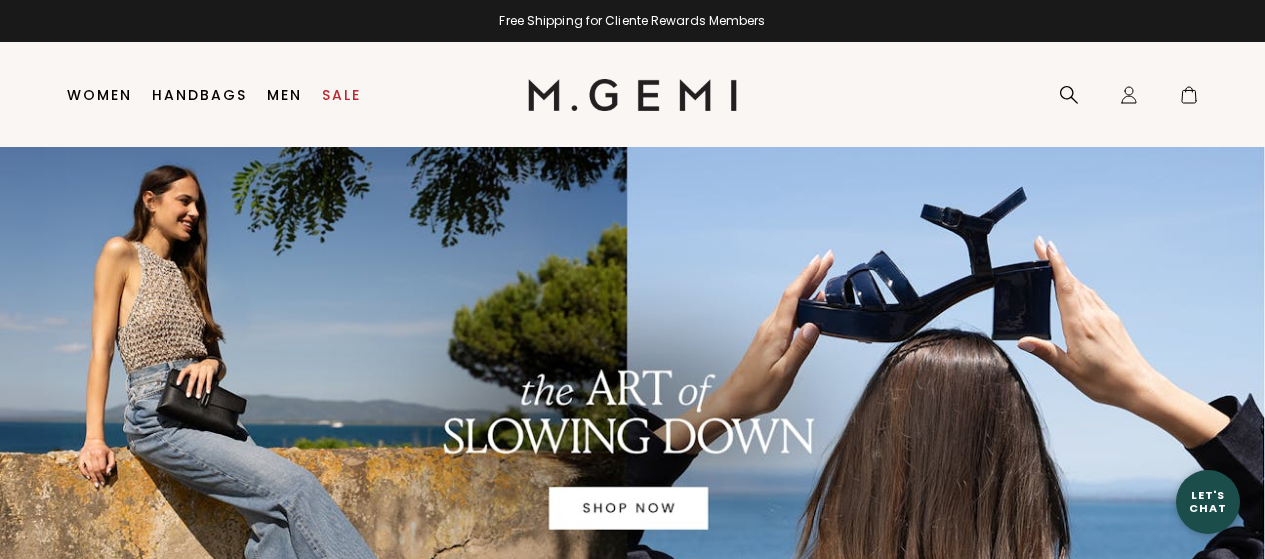 scroll, scrollTop: 0, scrollLeft: 0, axis: both 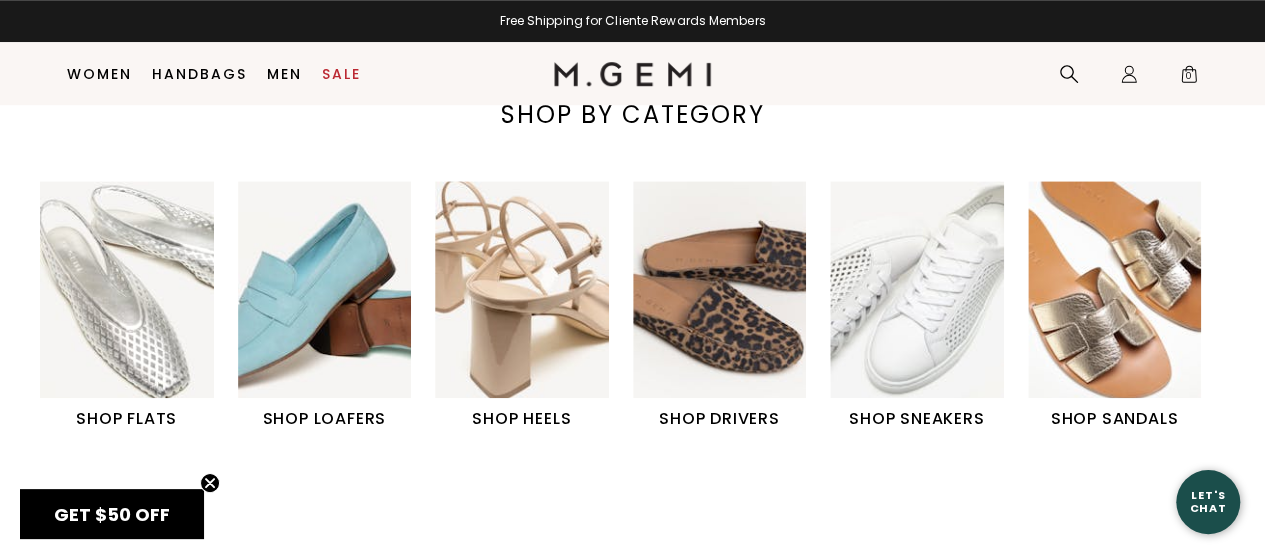 click at bounding box center [127, 289] 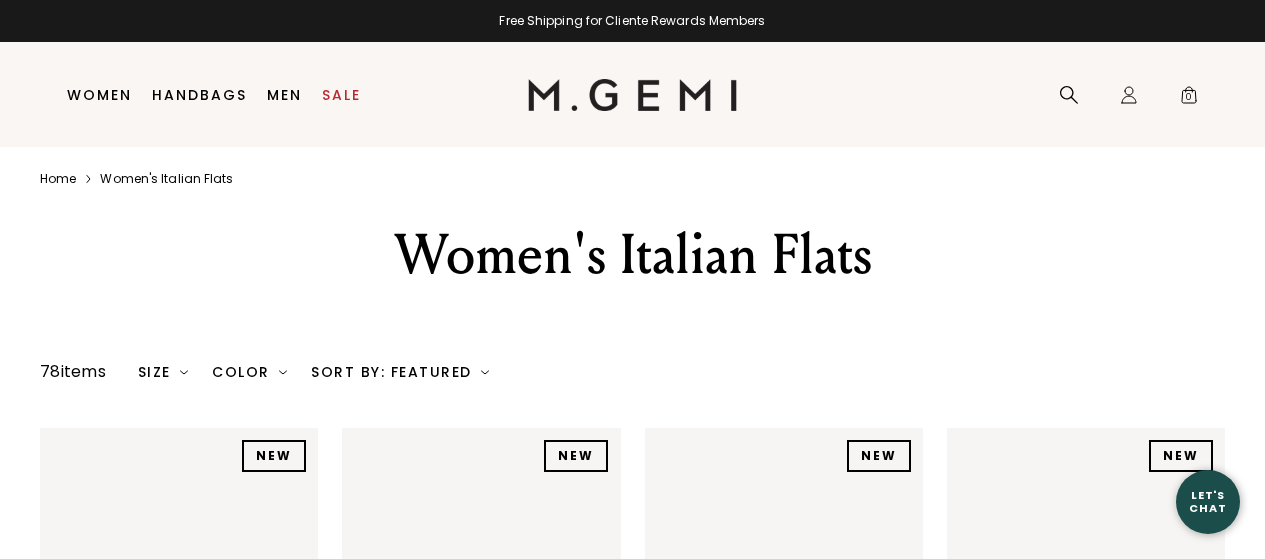 scroll, scrollTop: 0, scrollLeft: 0, axis: both 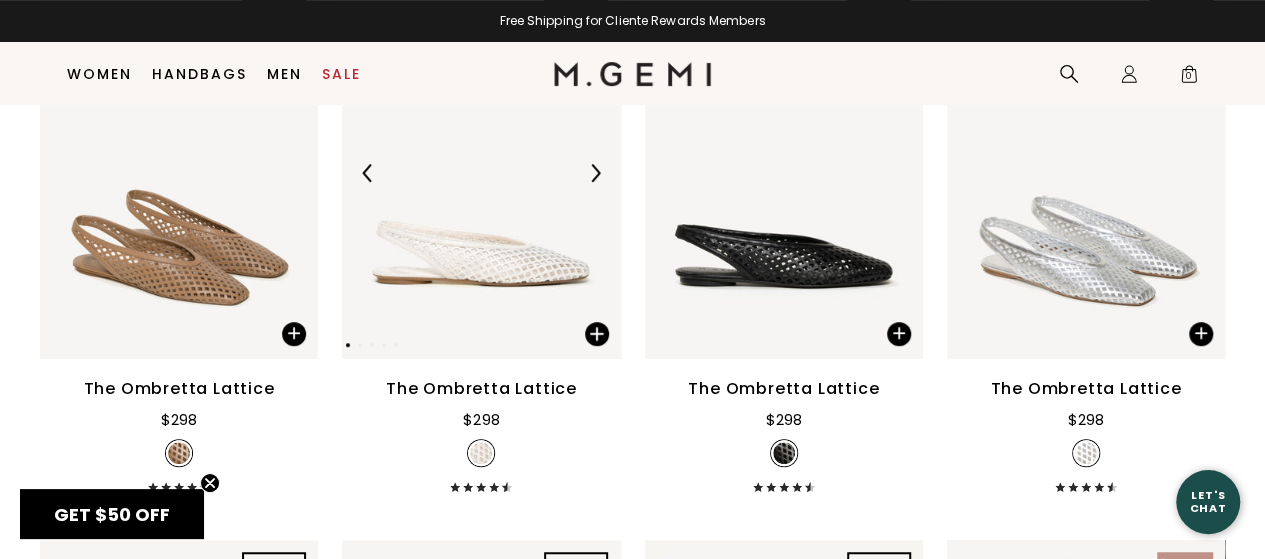 click at bounding box center (595, 173) 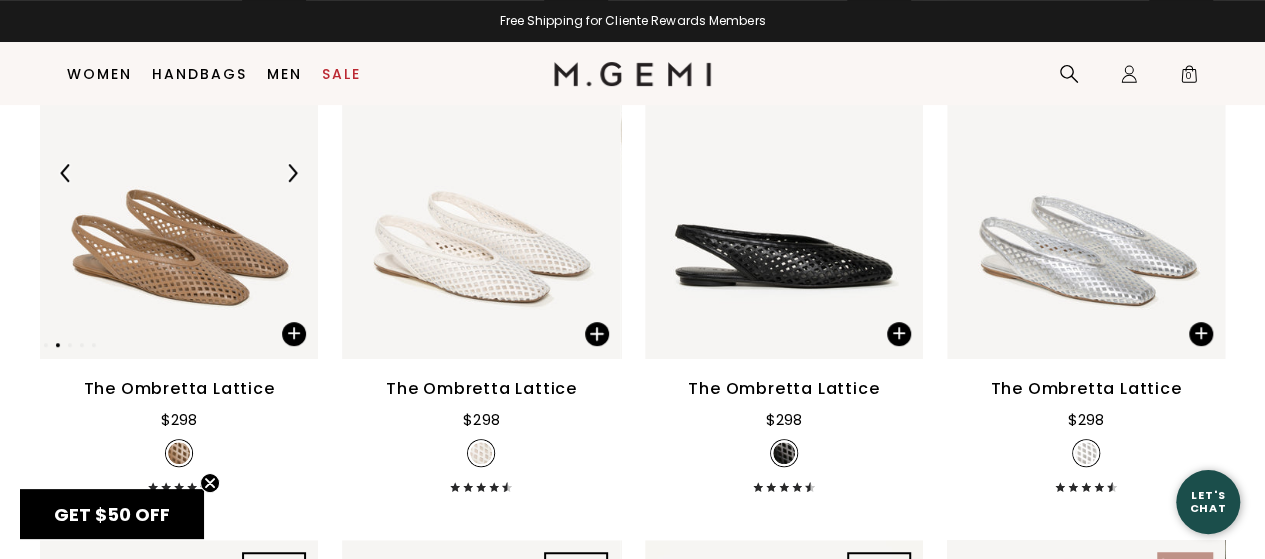 click at bounding box center [179, 173] 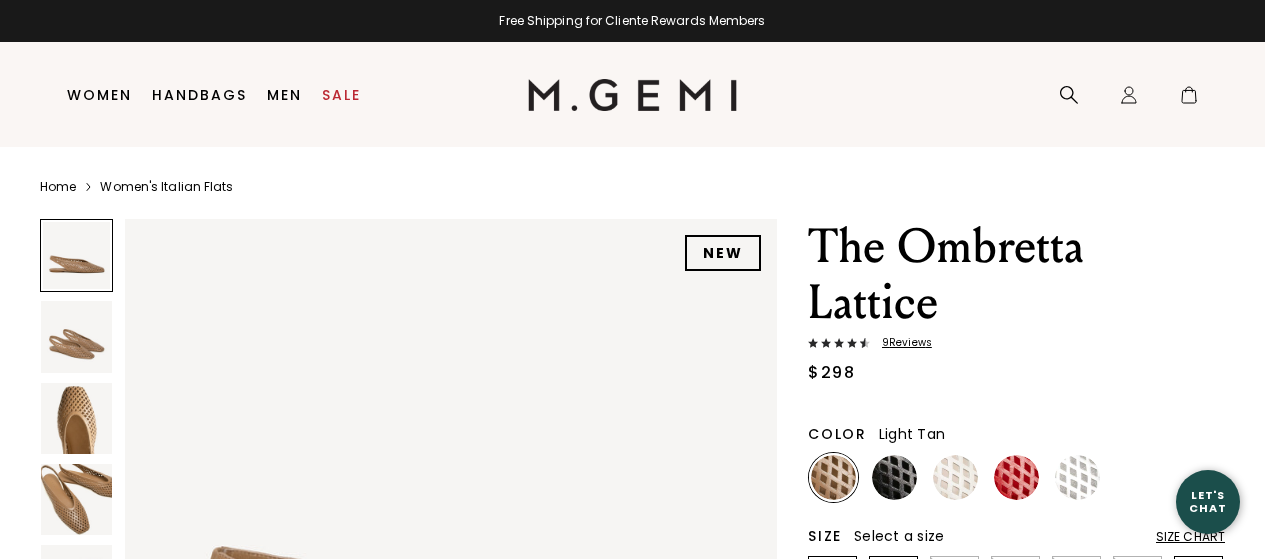 scroll, scrollTop: 0, scrollLeft: 0, axis: both 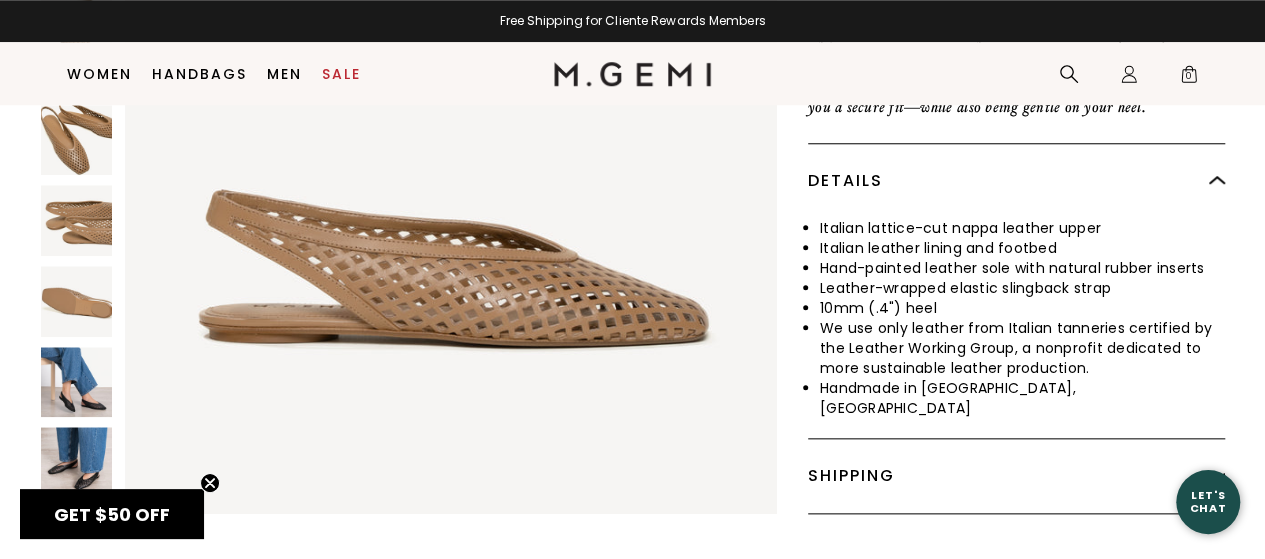 click at bounding box center [76, 382] 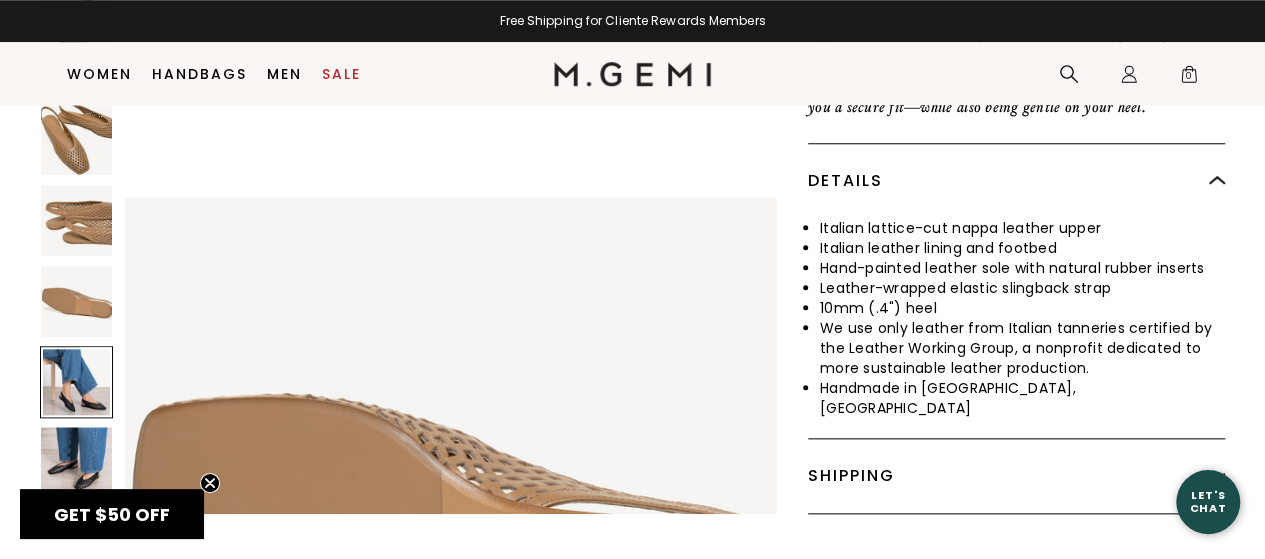 scroll, scrollTop: 3941, scrollLeft: 0, axis: vertical 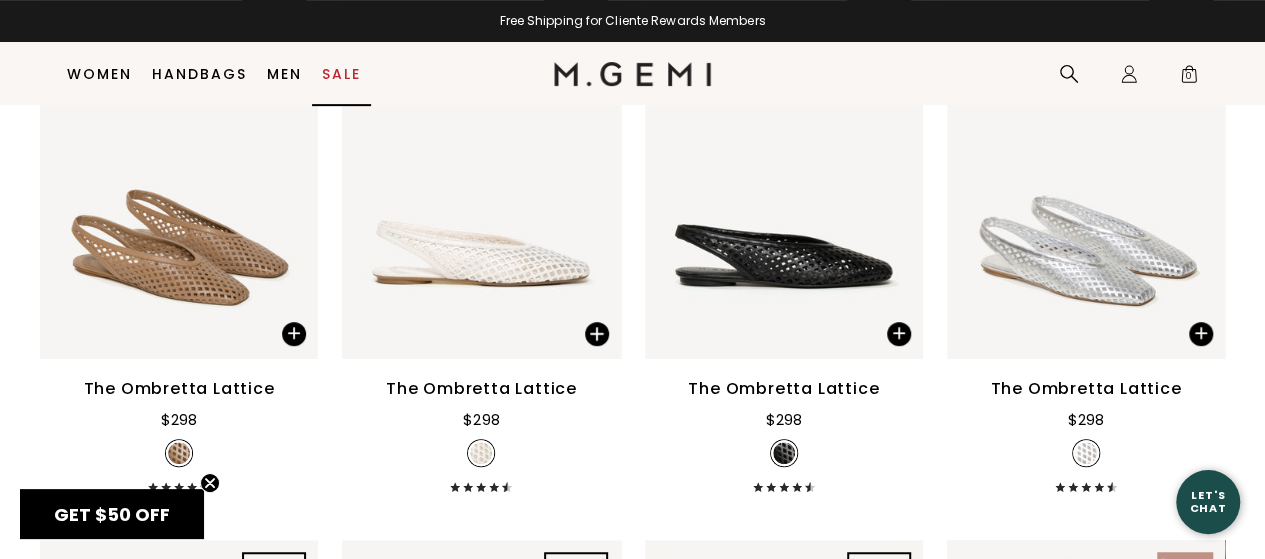 click on "Sale" at bounding box center (341, 74) 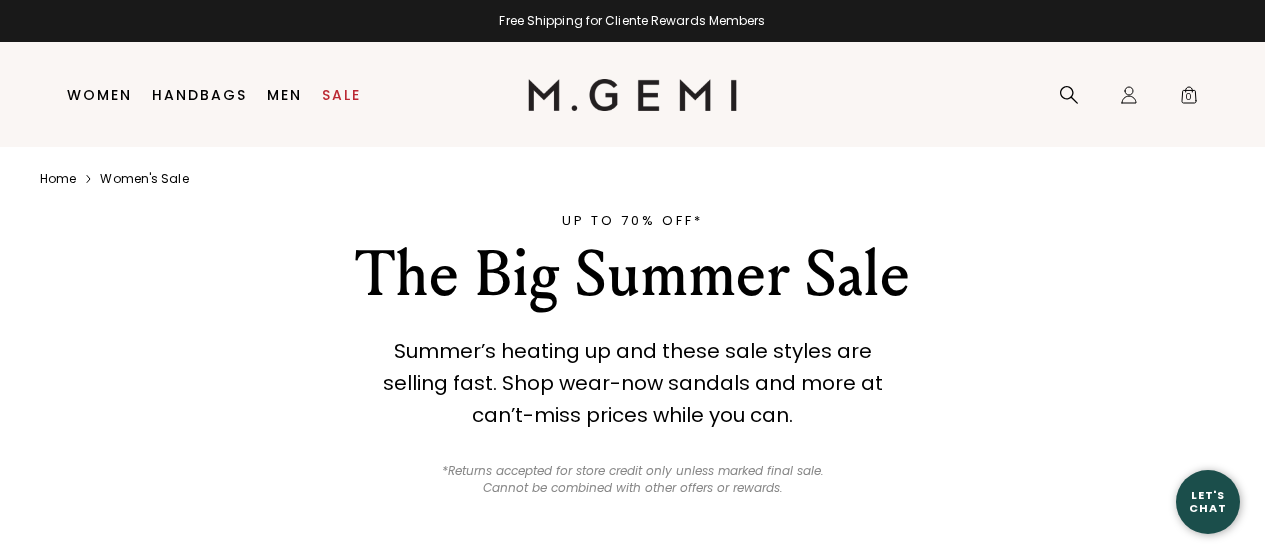 scroll, scrollTop: 0, scrollLeft: 0, axis: both 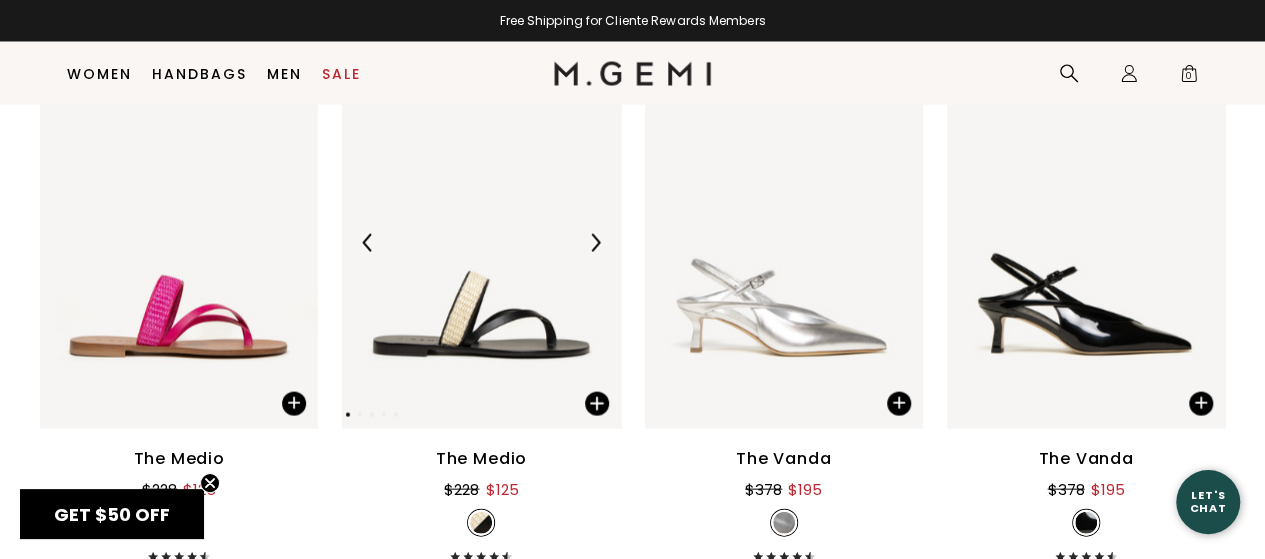 click at bounding box center [595, 243] 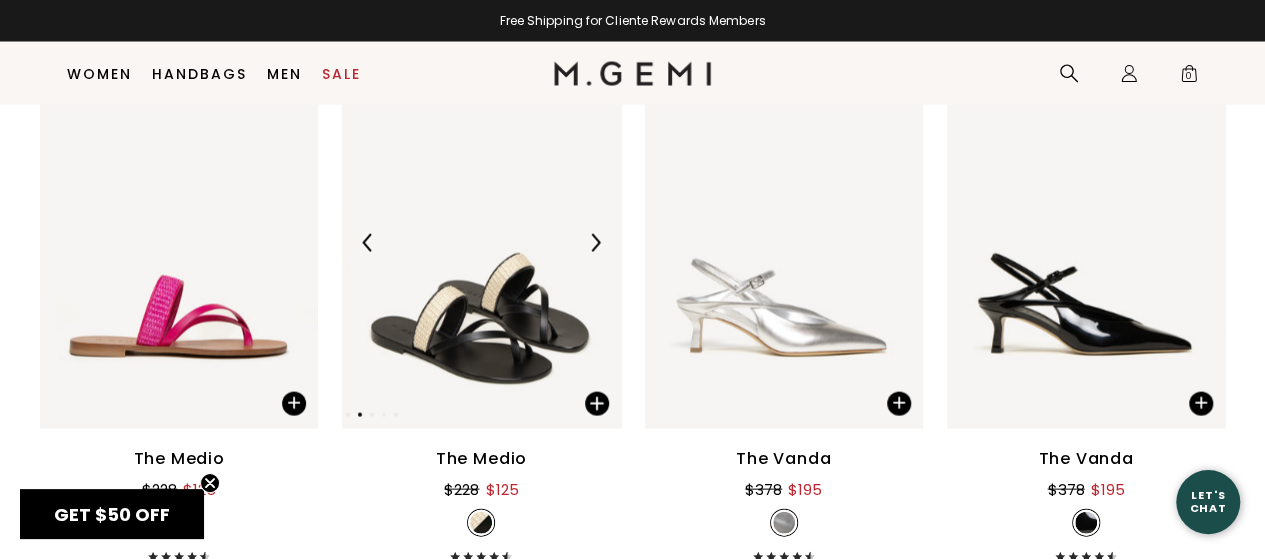 click at bounding box center (595, 243) 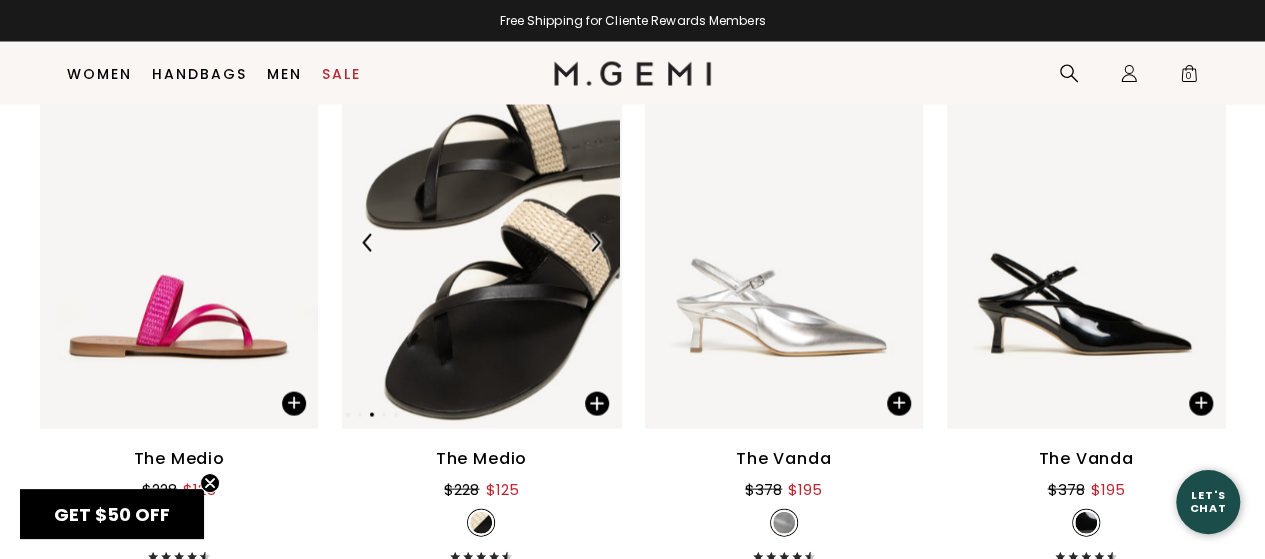 click at bounding box center (595, 243) 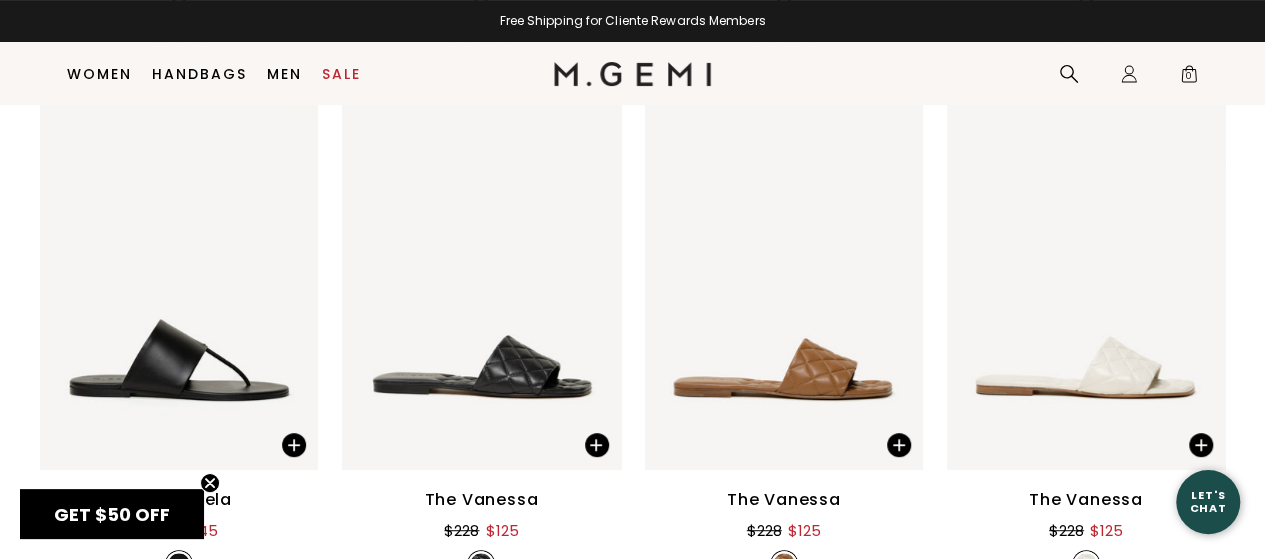scroll, scrollTop: 4298, scrollLeft: 0, axis: vertical 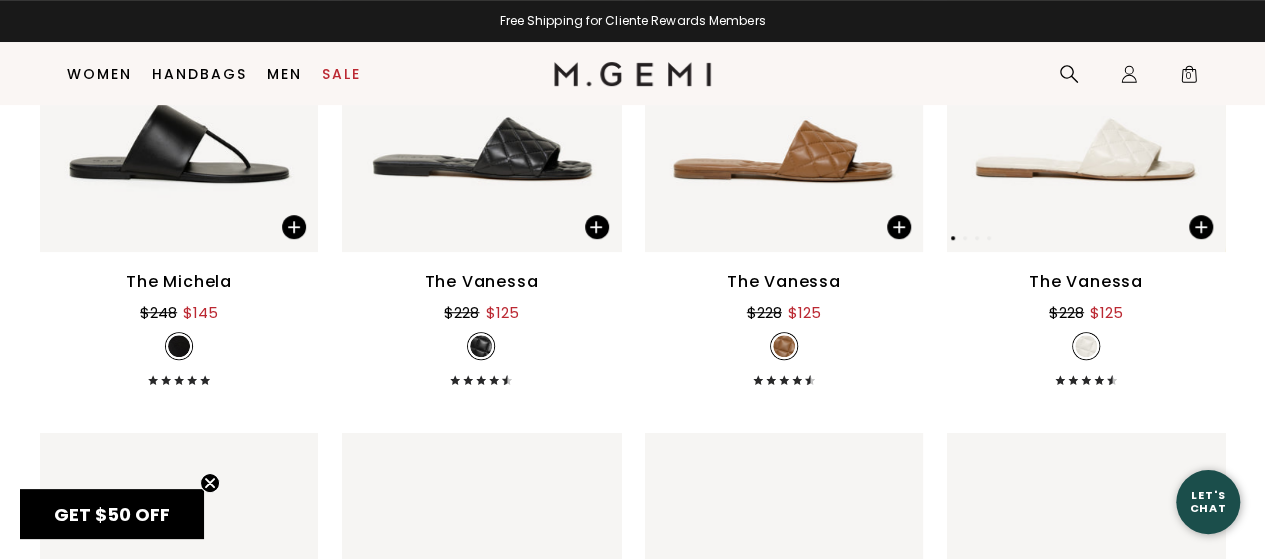 click at bounding box center [1086, 67] 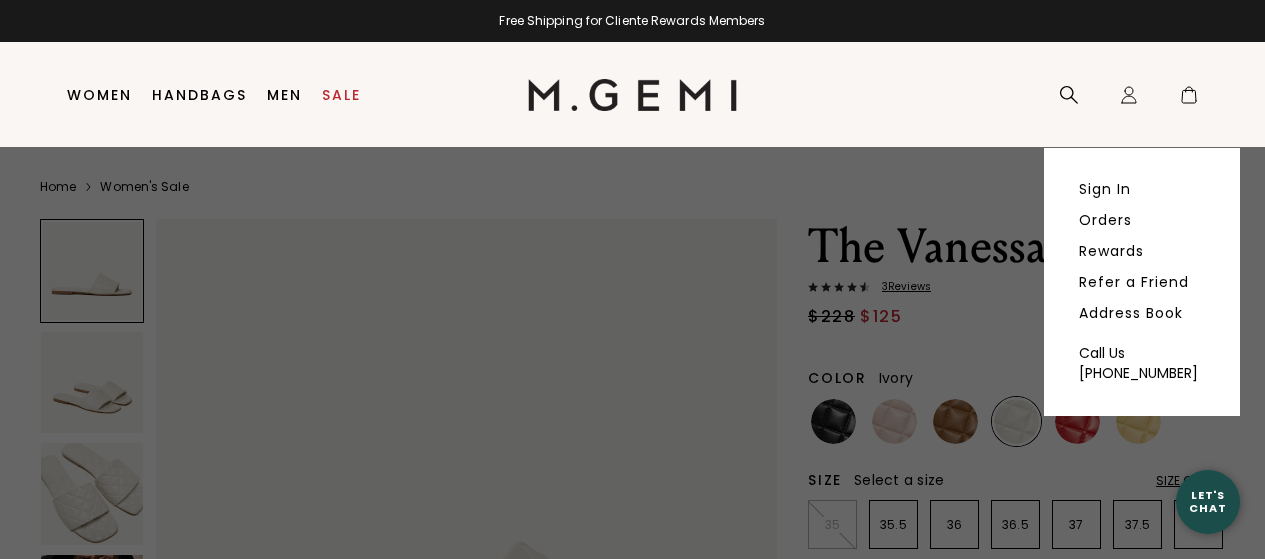 scroll, scrollTop: 0, scrollLeft: 0, axis: both 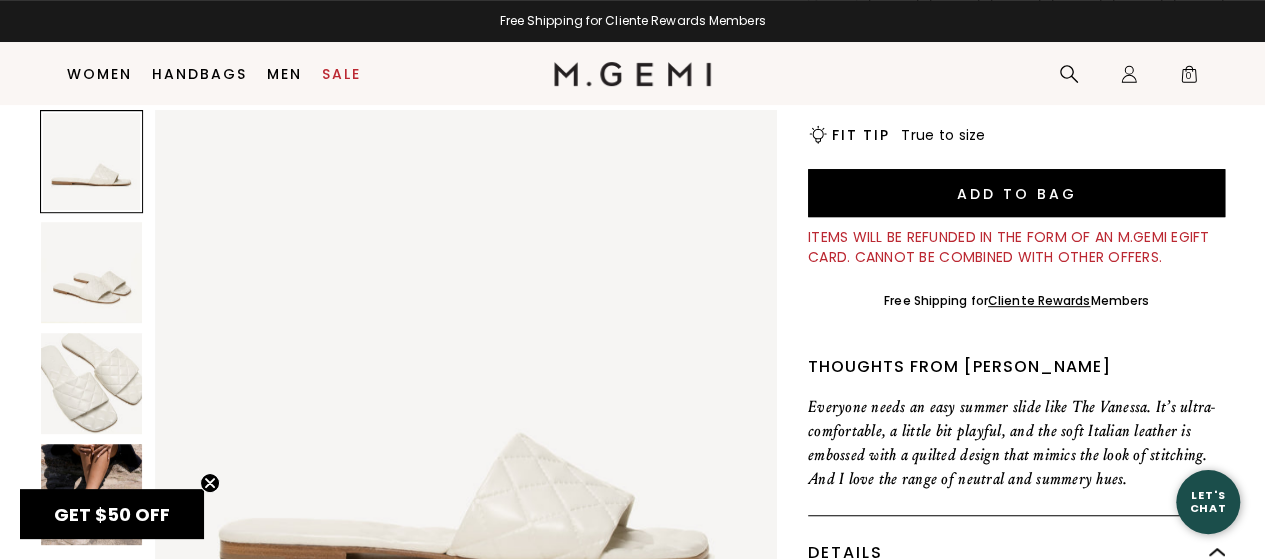 click on "Close teaser" 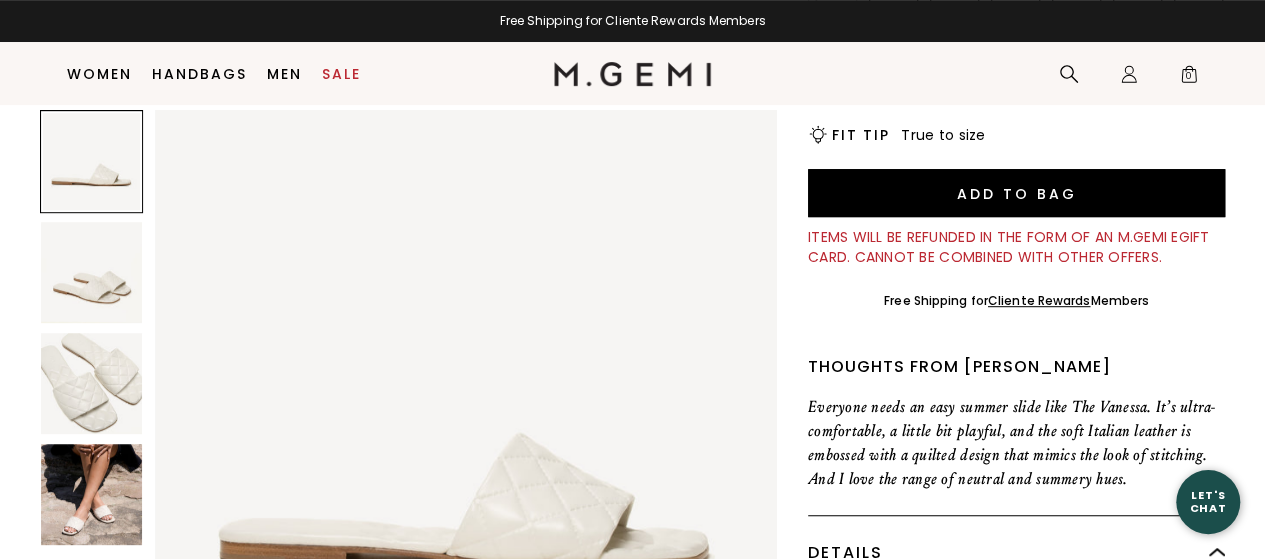click at bounding box center (91, 494) 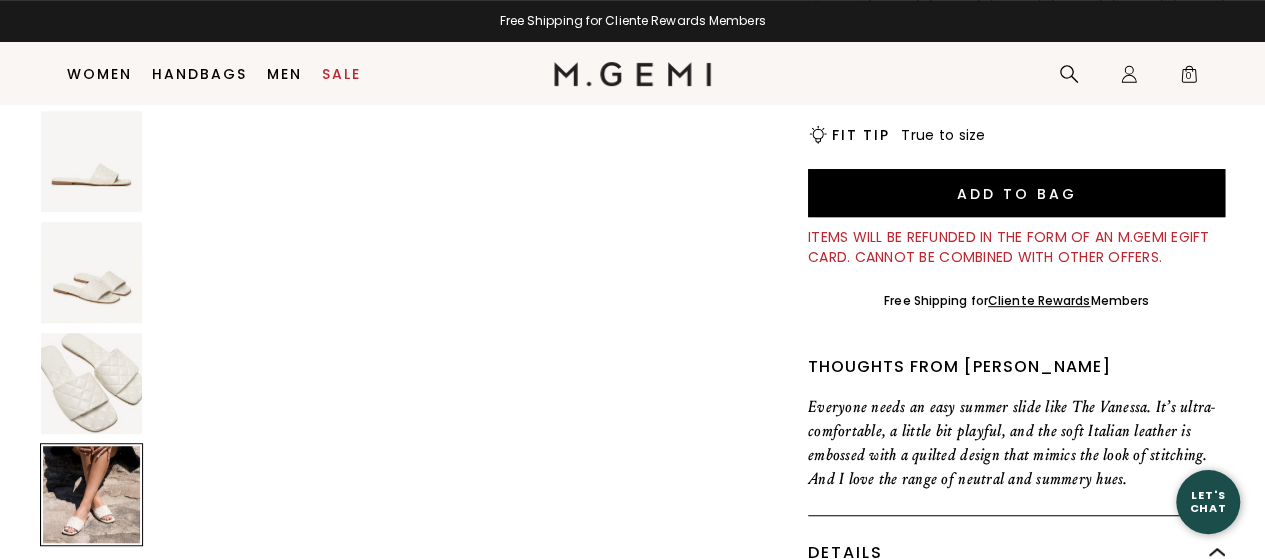 scroll, scrollTop: 1879, scrollLeft: 0, axis: vertical 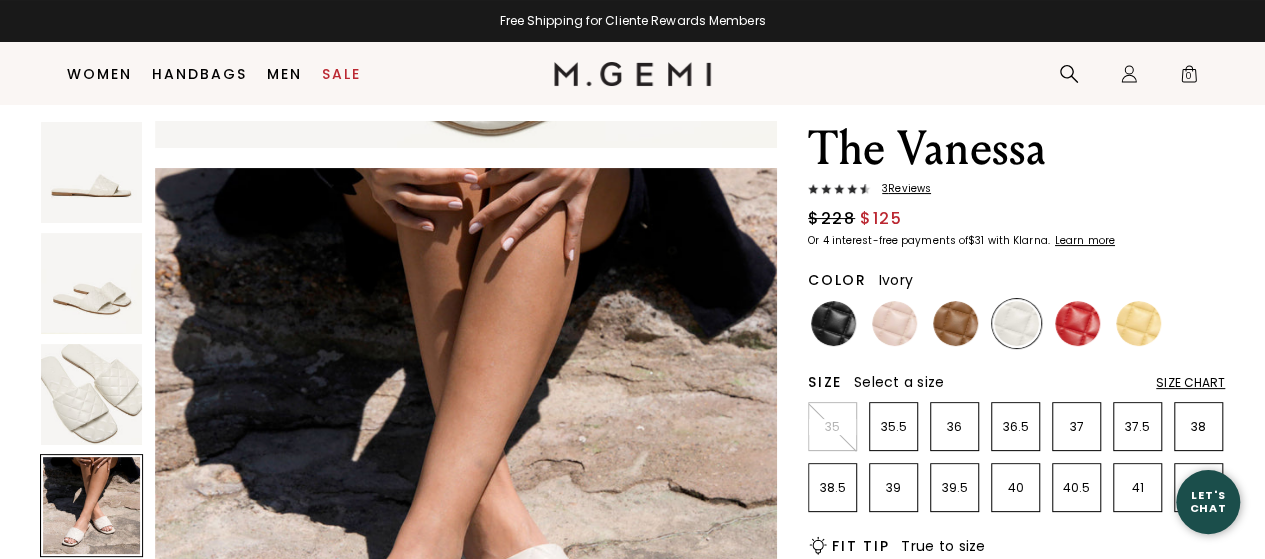 click on "3  Review s" at bounding box center [900, 189] 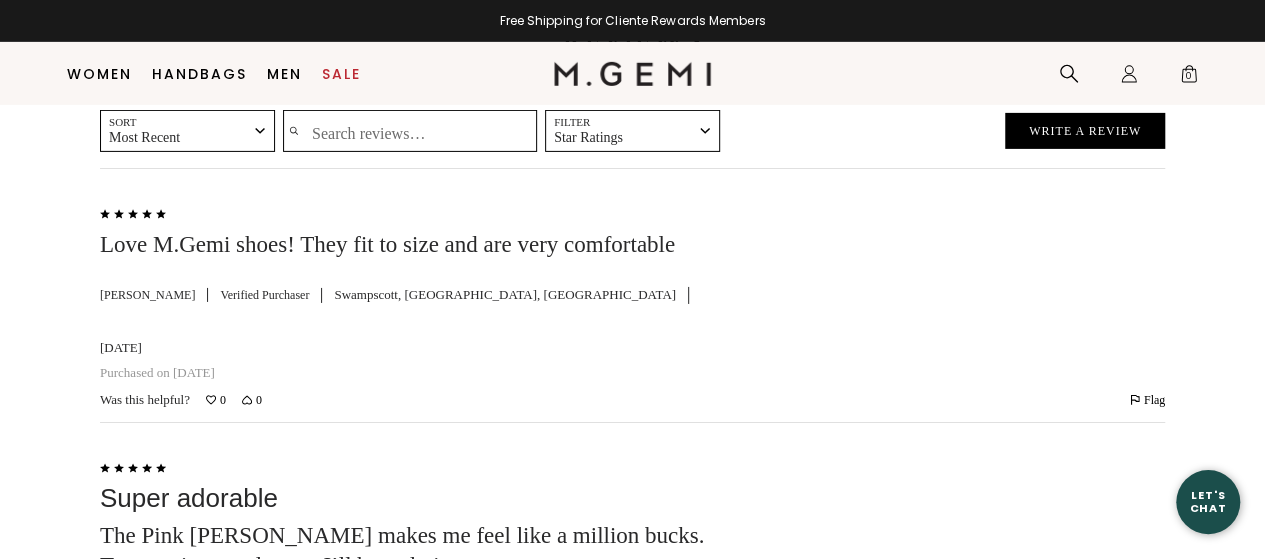 scroll, scrollTop: 2755, scrollLeft: 0, axis: vertical 